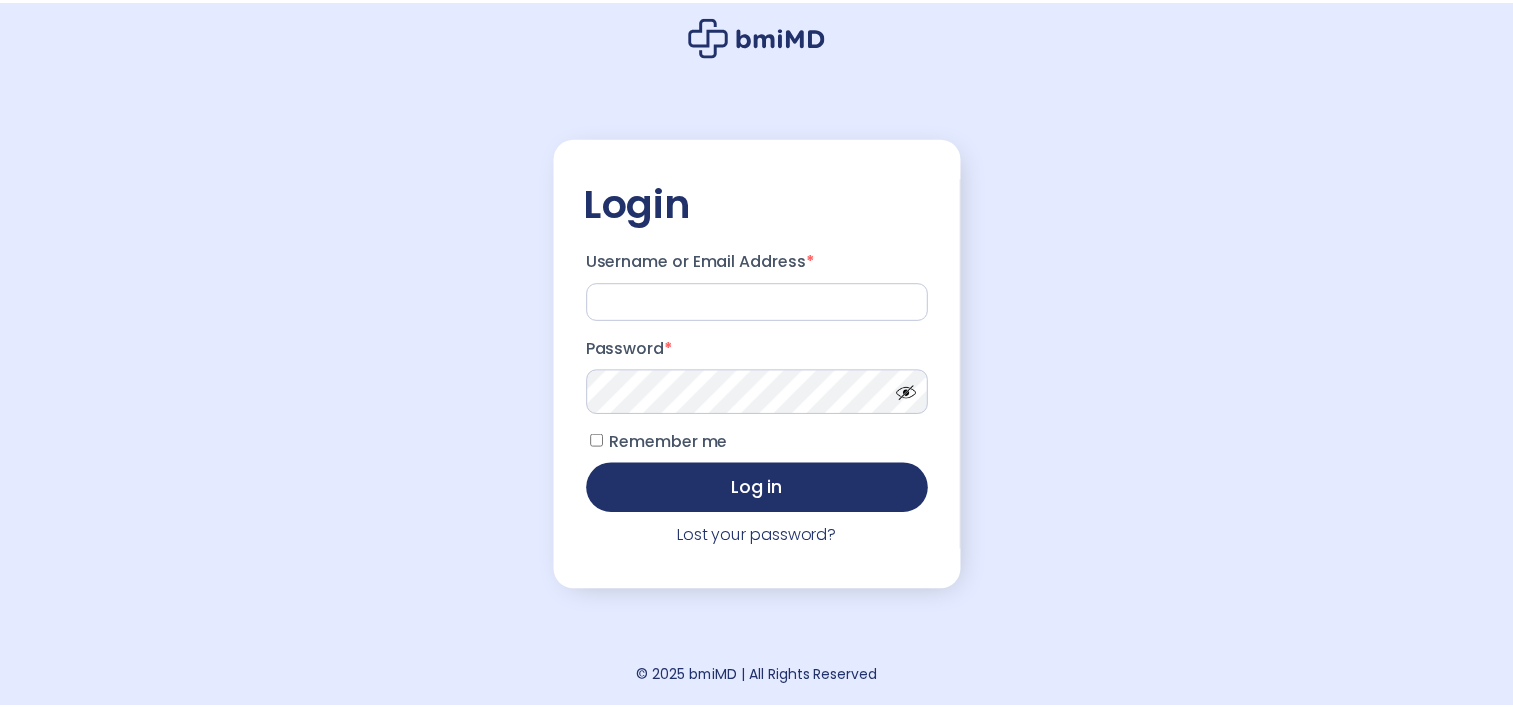 scroll, scrollTop: 0, scrollLeft: 0, axis: both 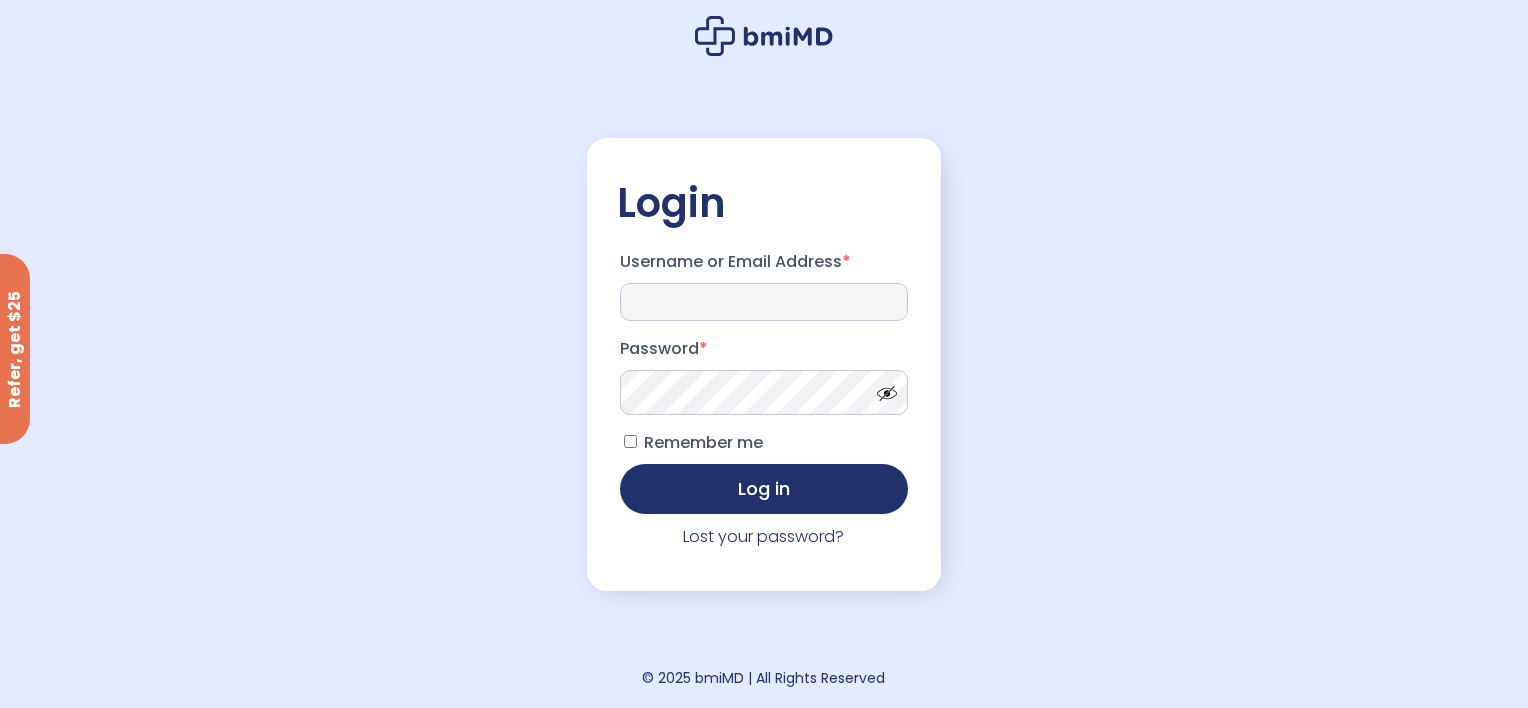 click on "Username or Email Address  *" at bounding box center (764, 302) 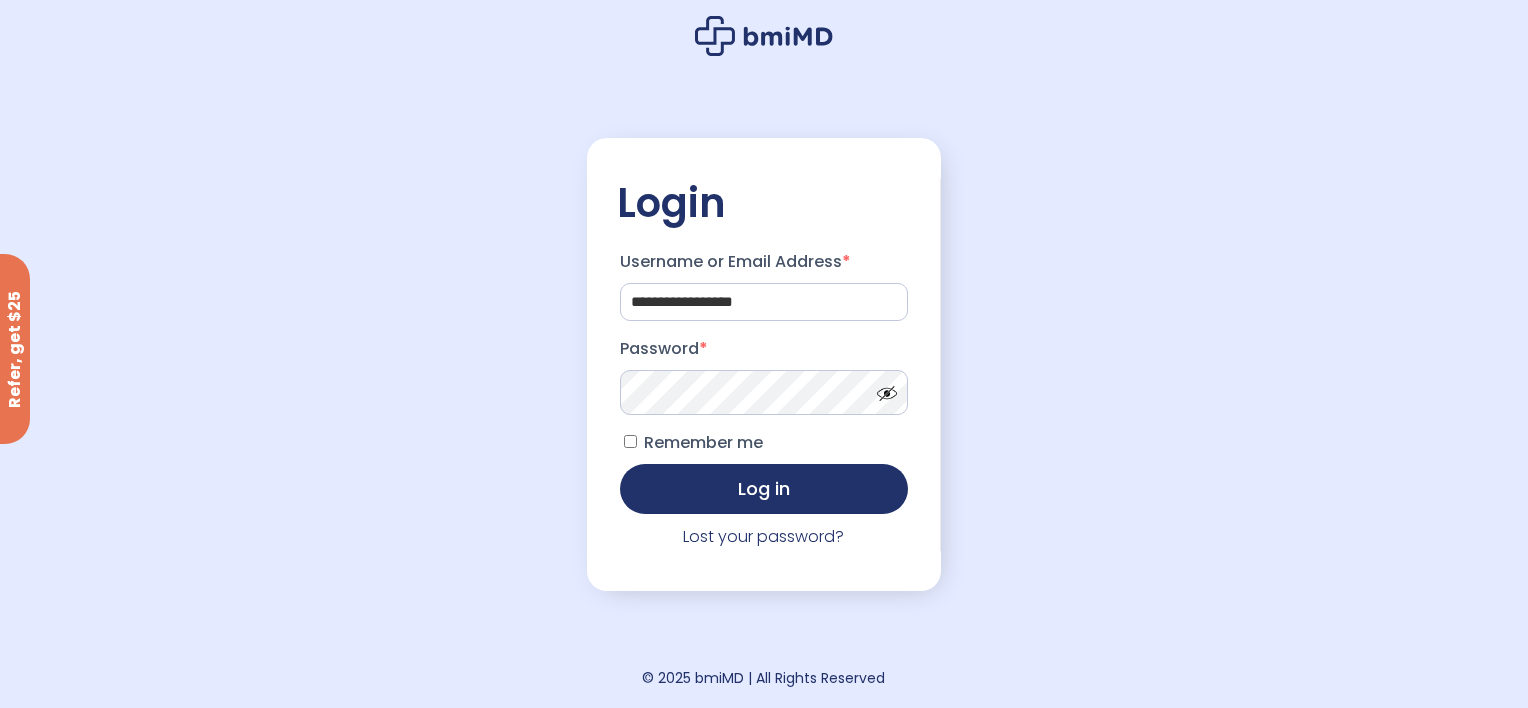 click on "Log in" at bounding box center (764, 489) 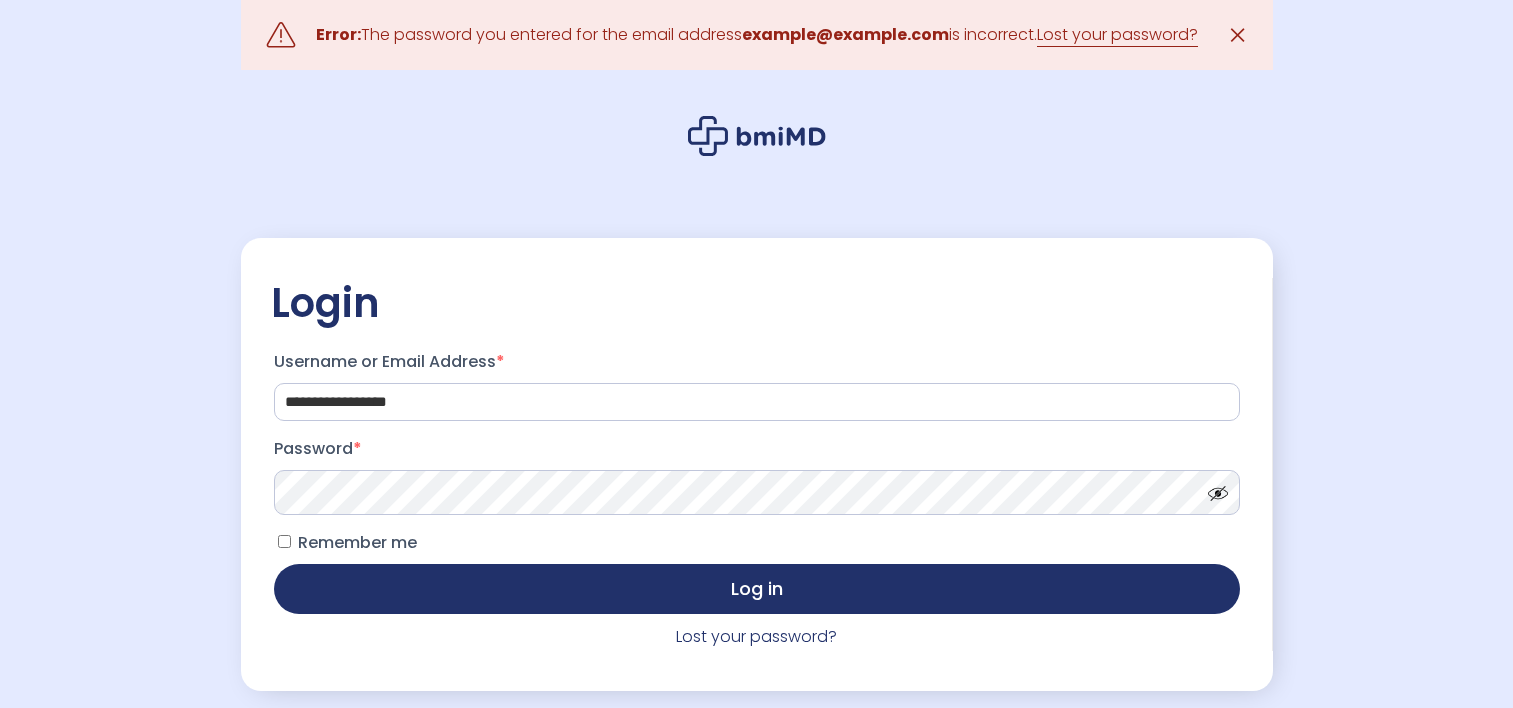 scroll, scrollTop: 0, scrollLeft: 0, axis: both 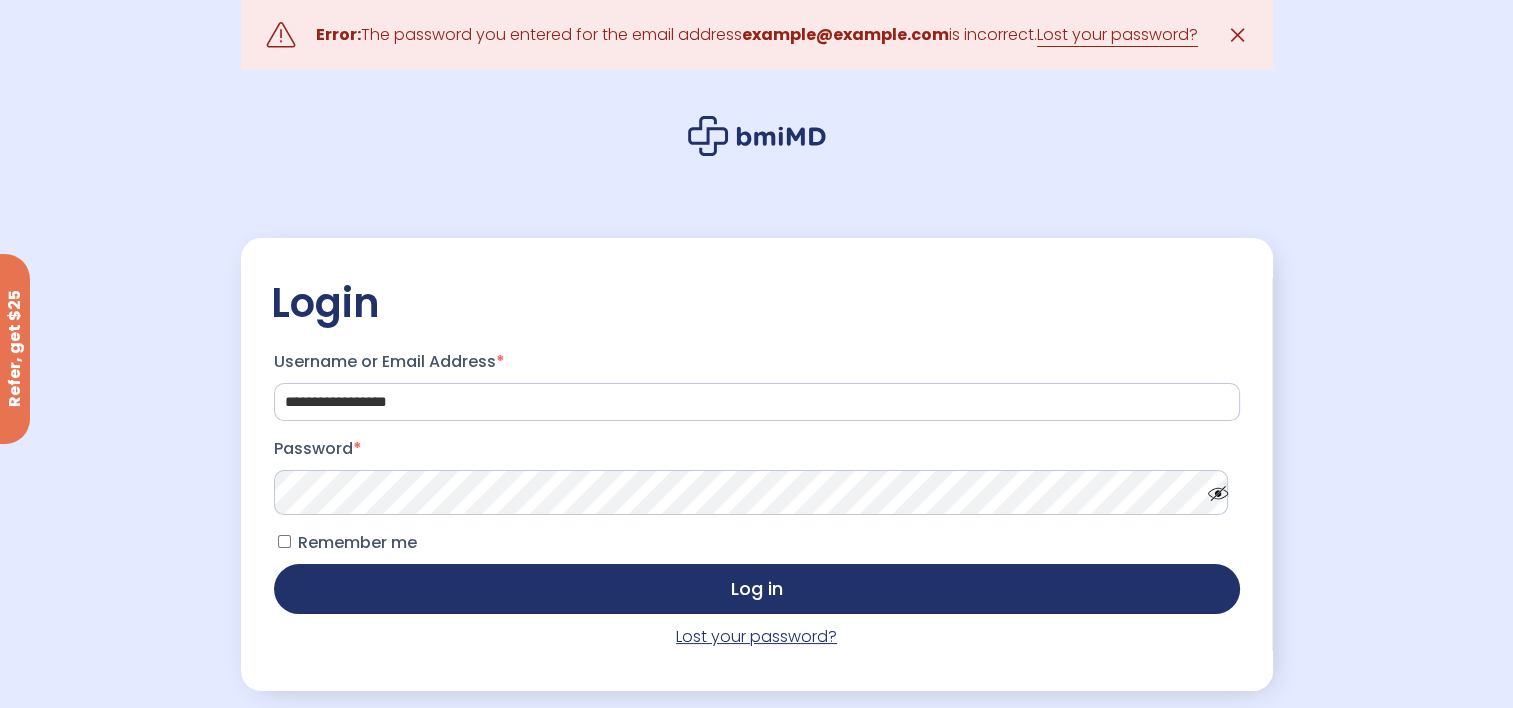 click on "Lost your password?" at bounding box center [756, 636] 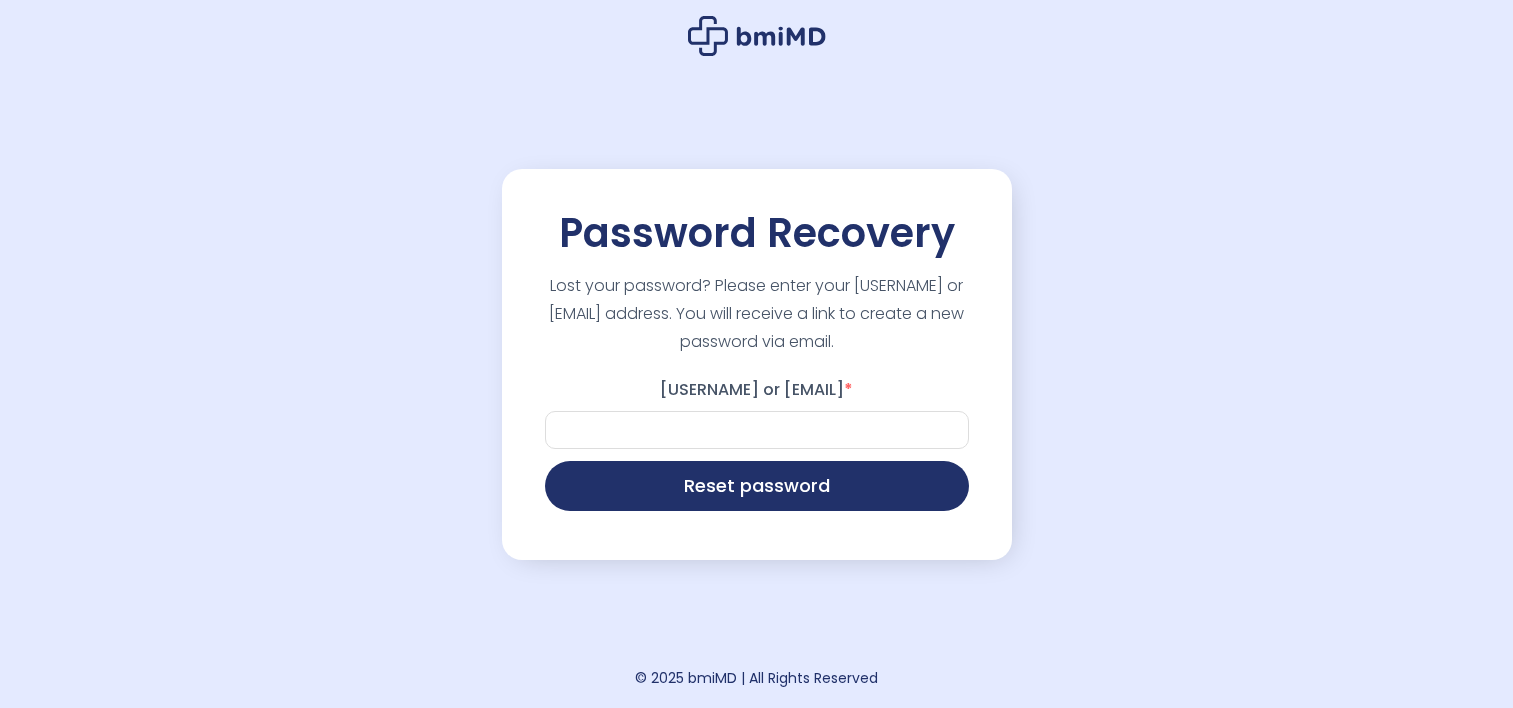 scroll, scrollTop: 0, scrollLeft: 0, axis: both 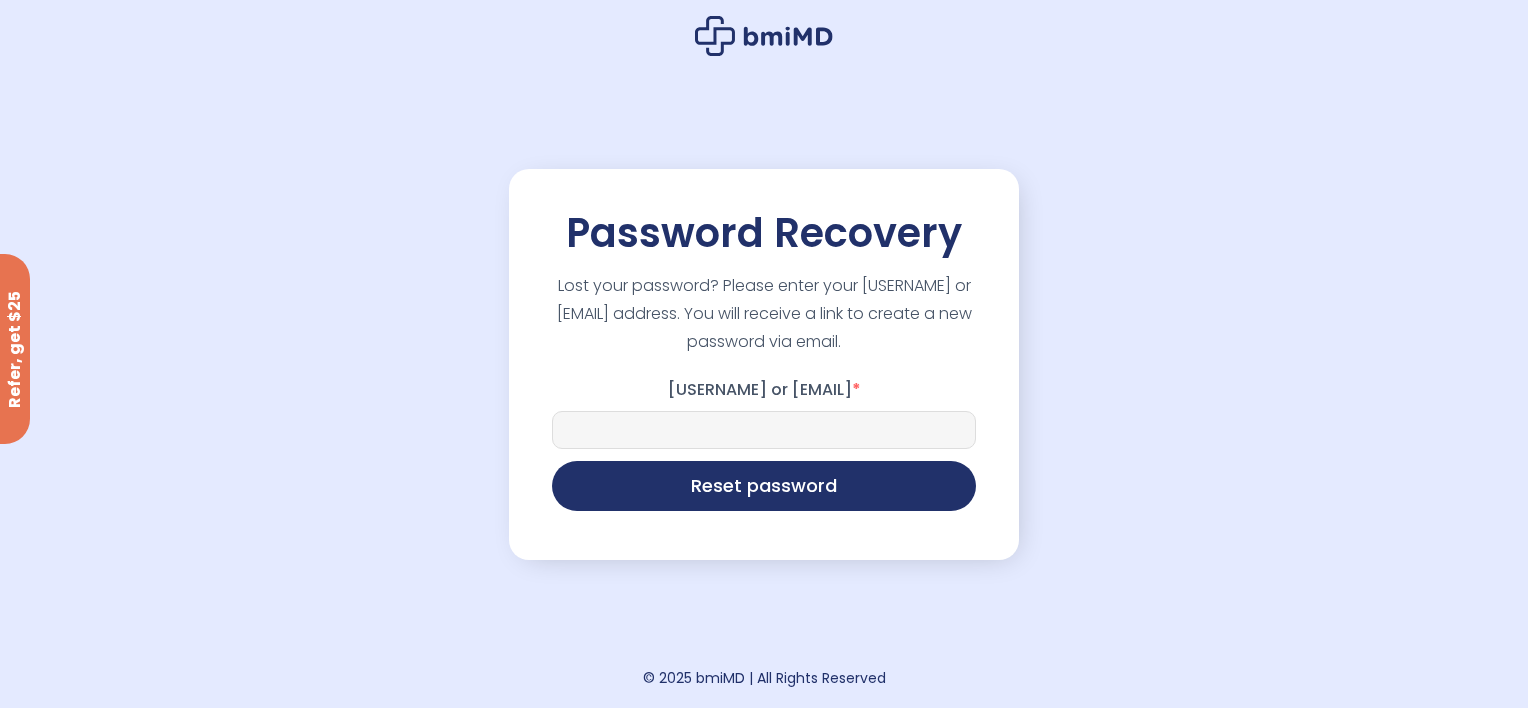 click on "Username or Email  *" at bounding box center [764, 430] 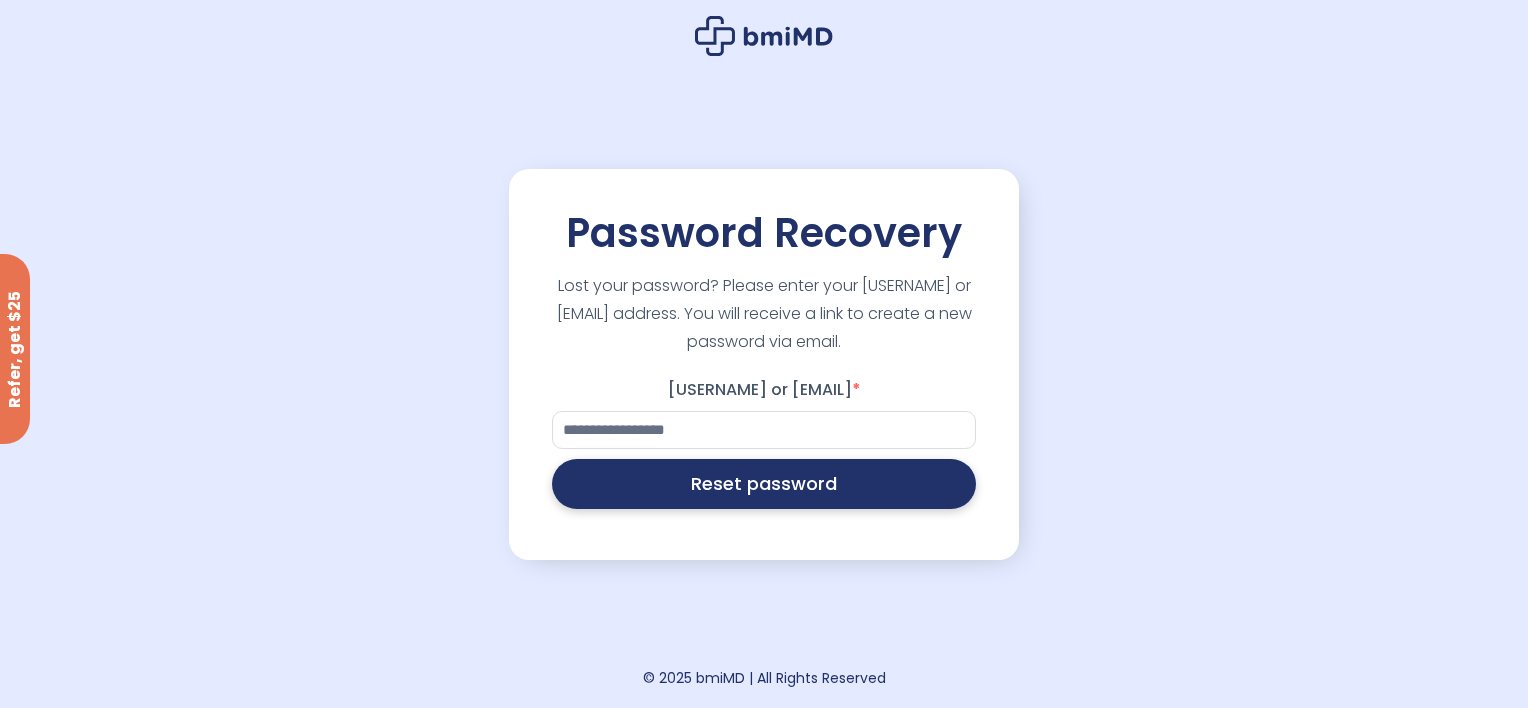 click on "Reset password" at bounding box center [764, 484] 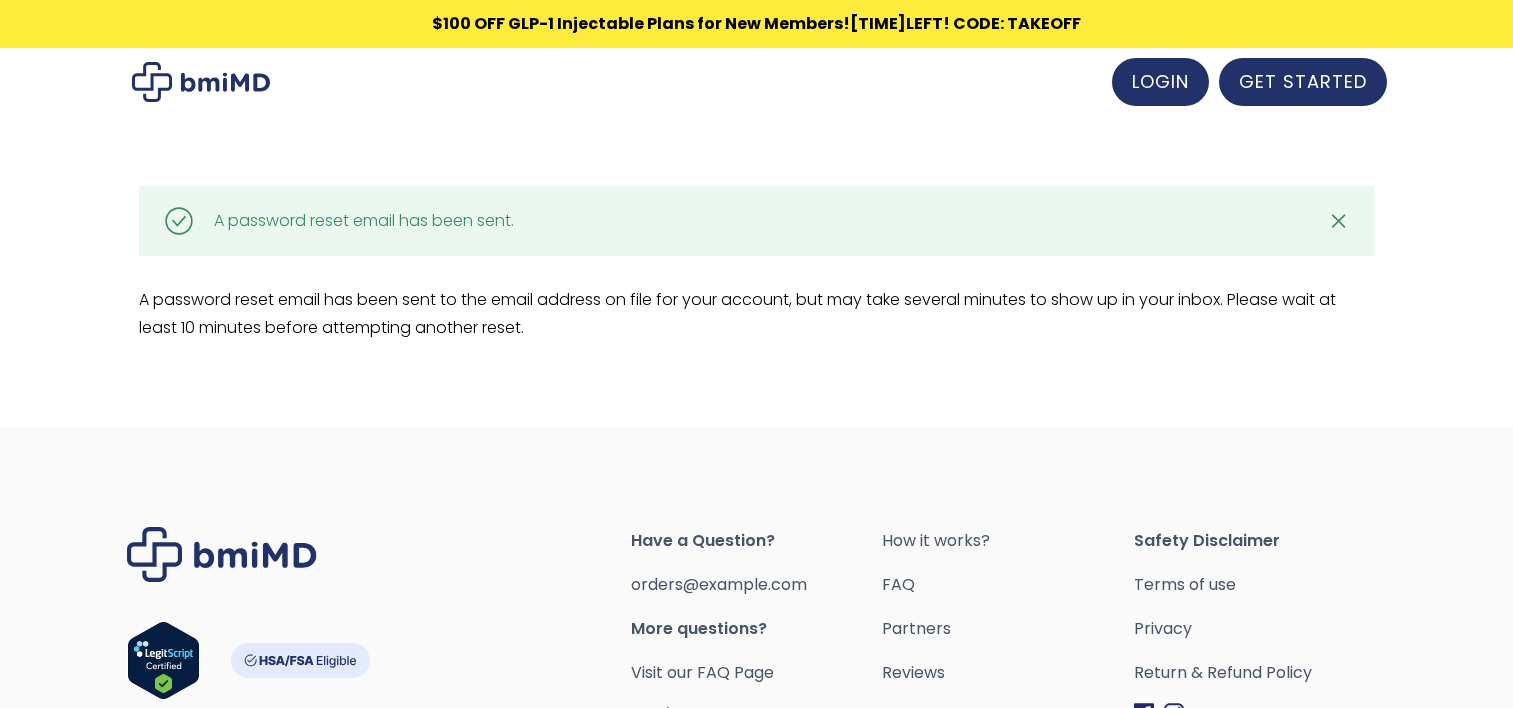 scroll, scrollTop: 0, scrollLeft: 0, axis: both 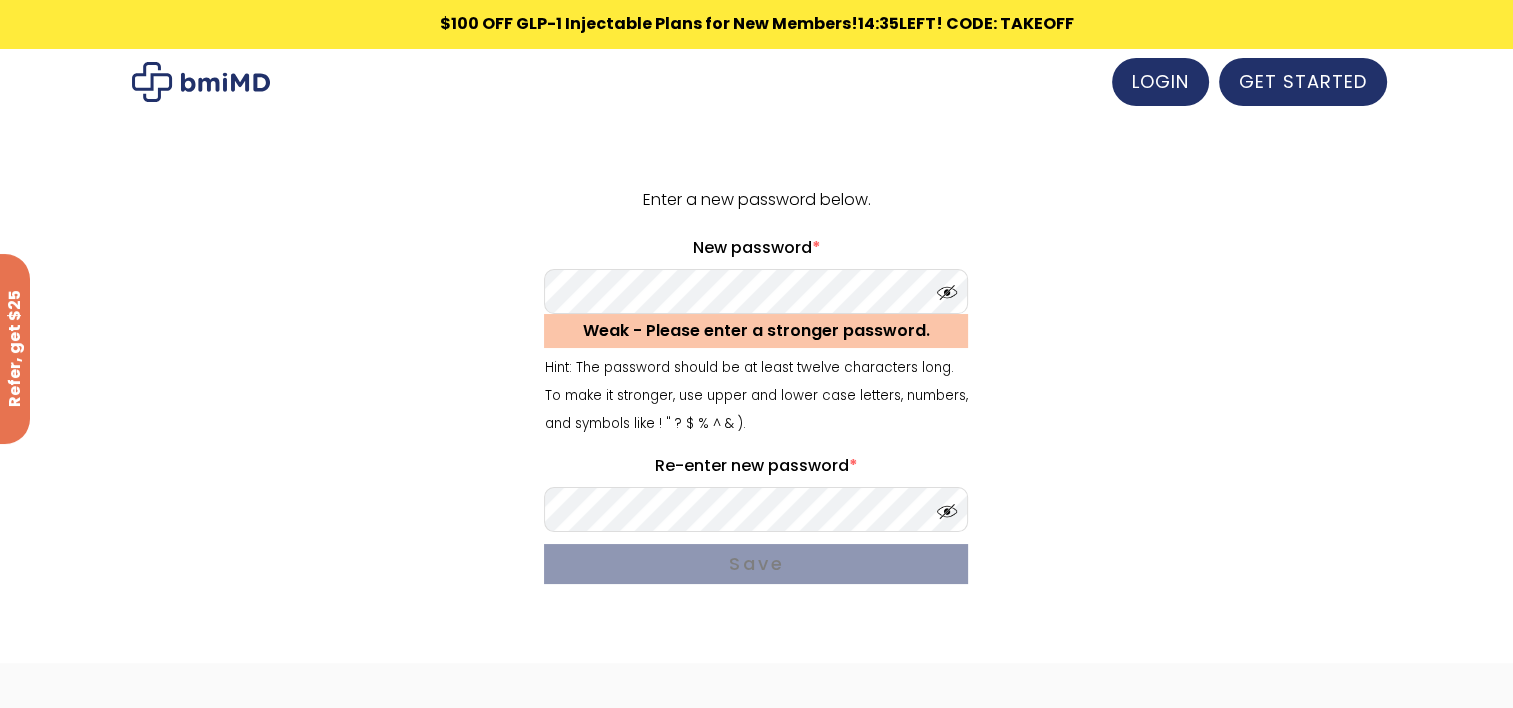 click at bounding box center (942, 287) 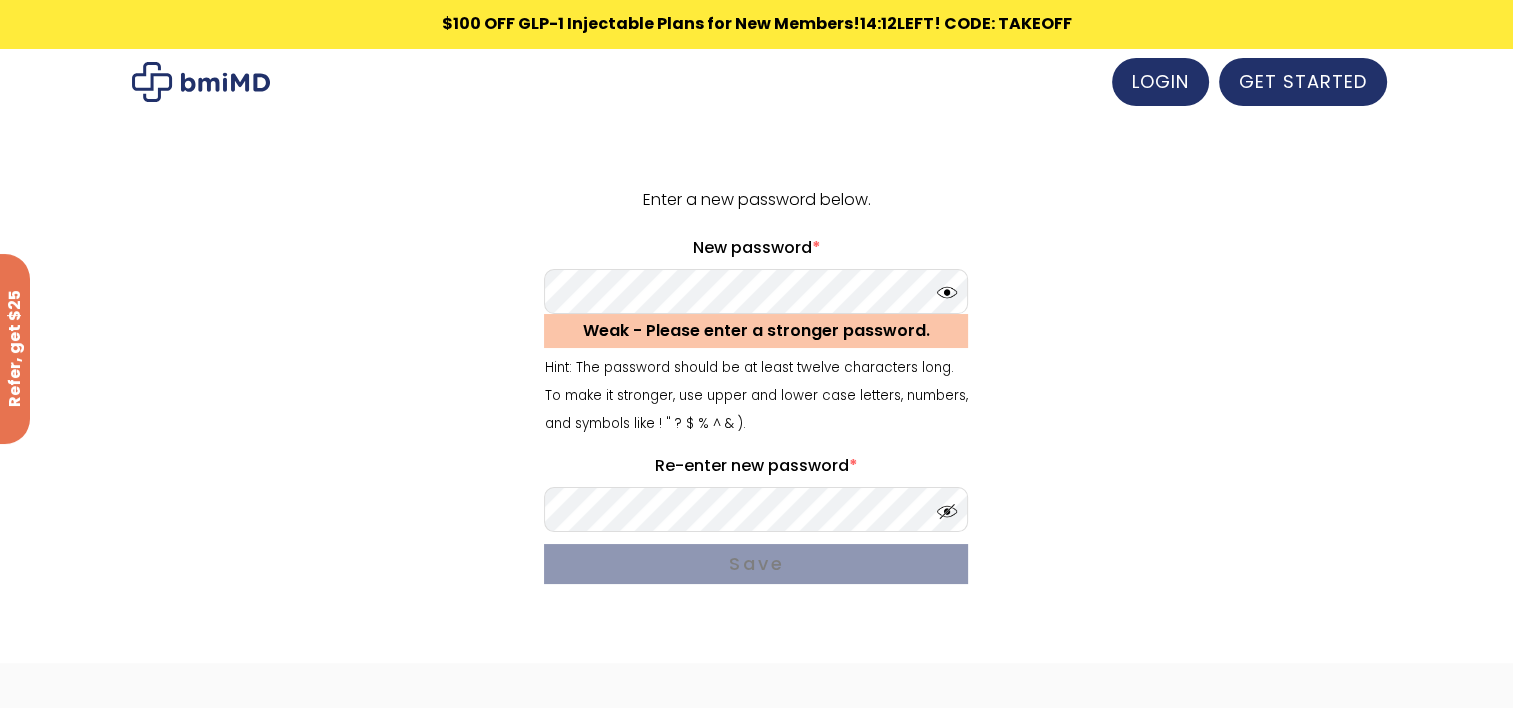 click at bounding box center (942, 506) 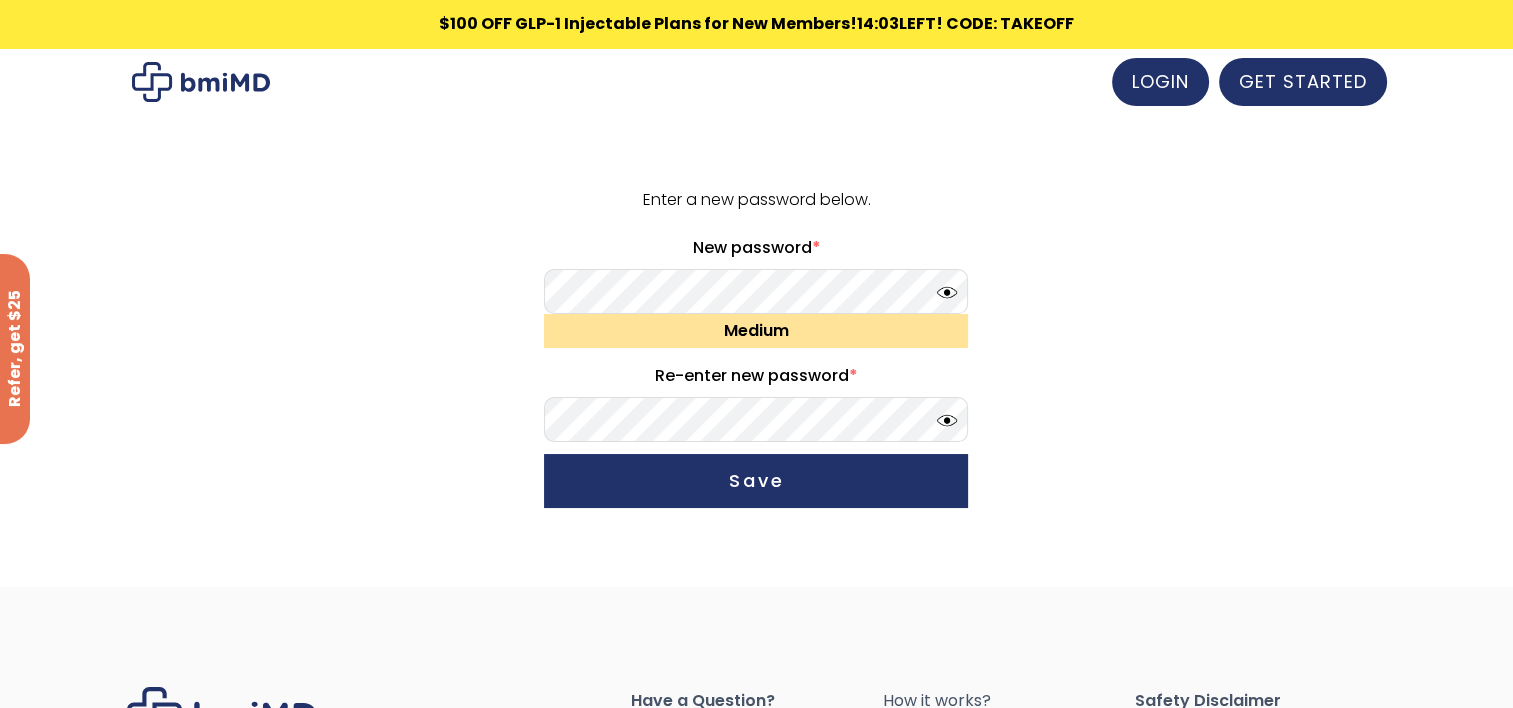 click on "Enter a new password below.
New password  *
Medium
Re-enter new password  *
Save" at bounding box center [756, 359] 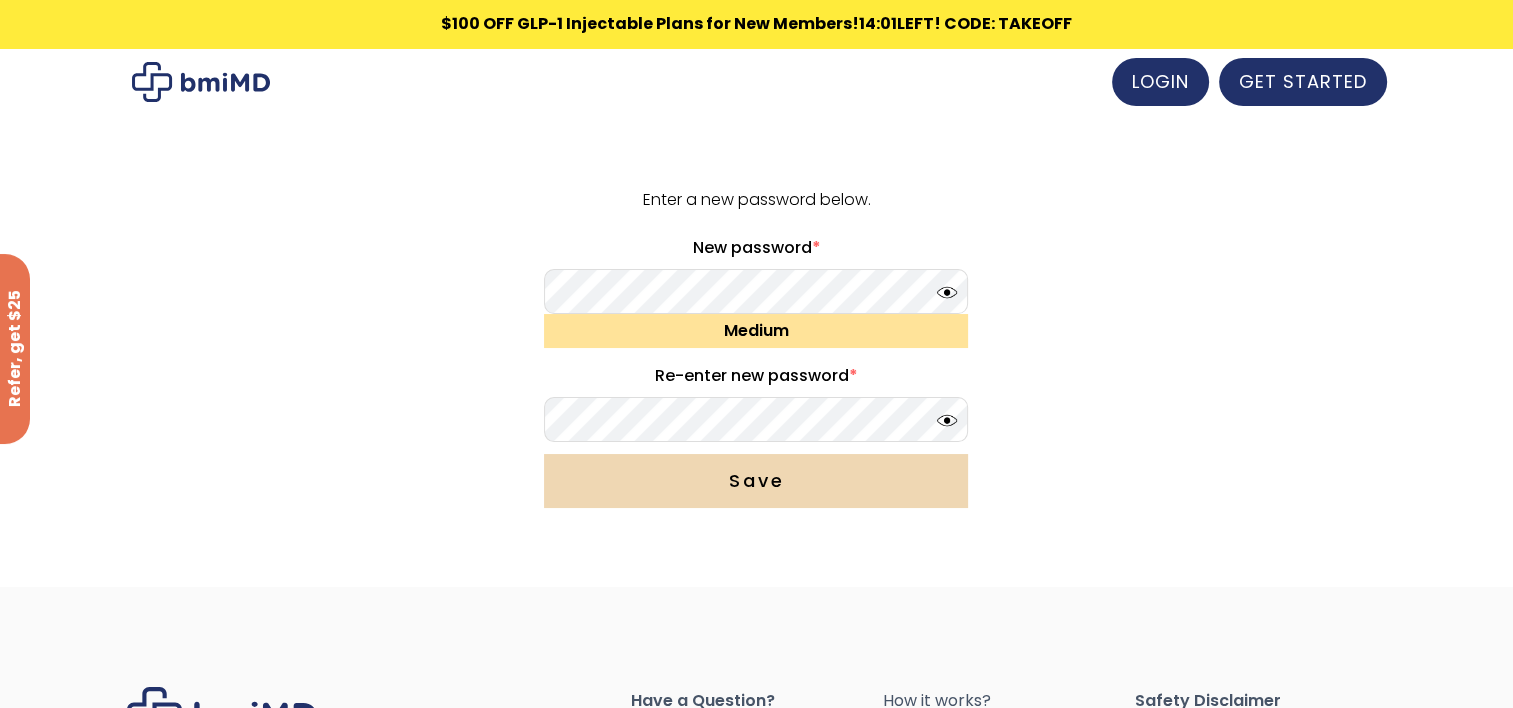 click on "Save" at bounding box center [756, 481] 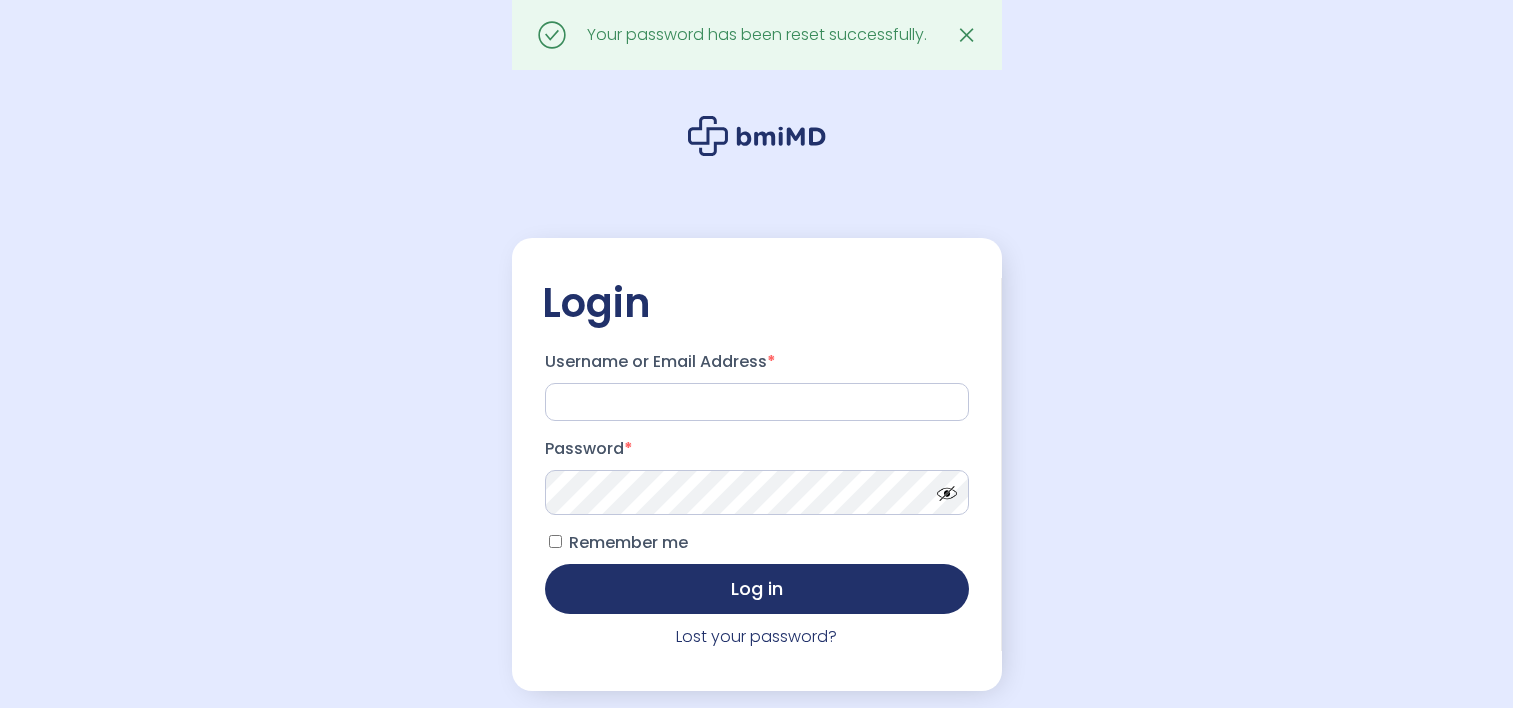 scroll, scrollTop: 0, scrollLeft: 0, axis: both 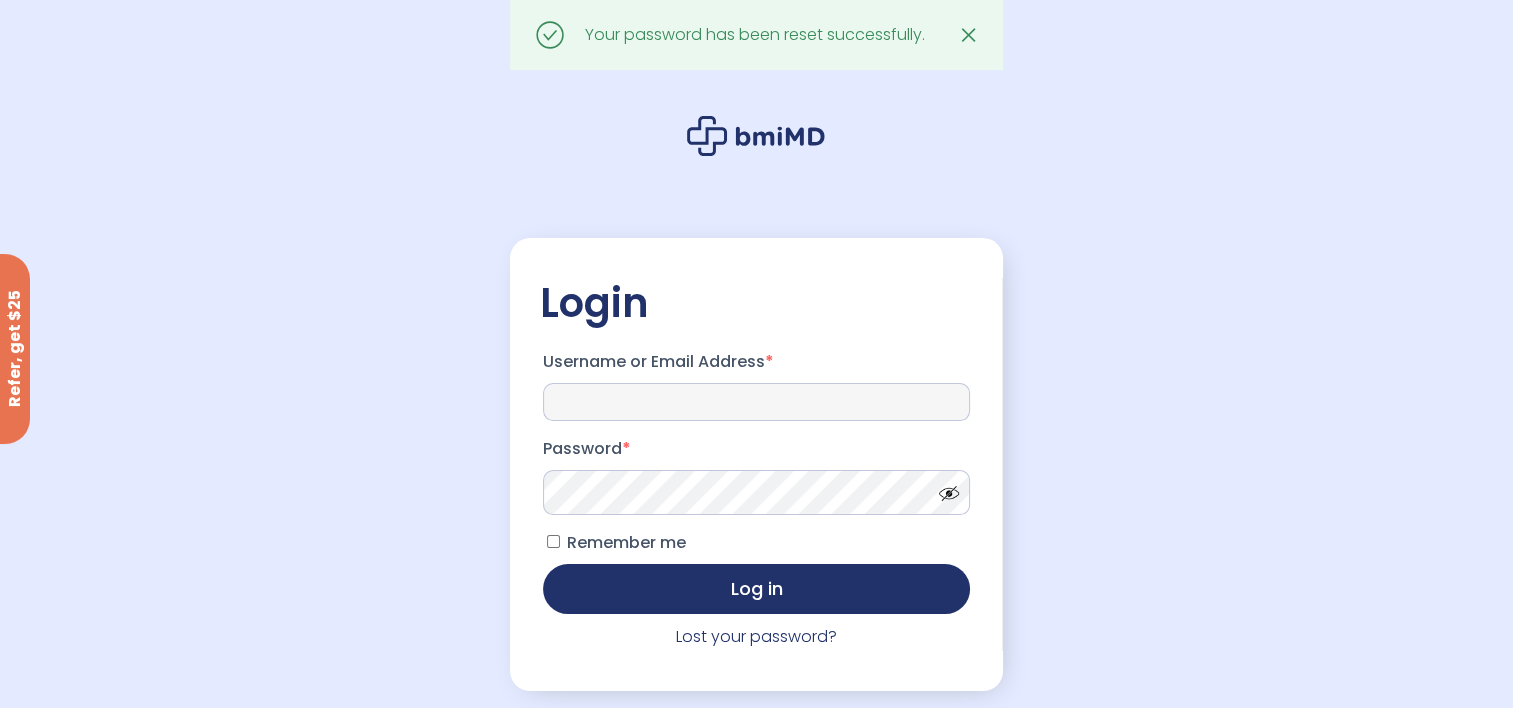 type on "**********" 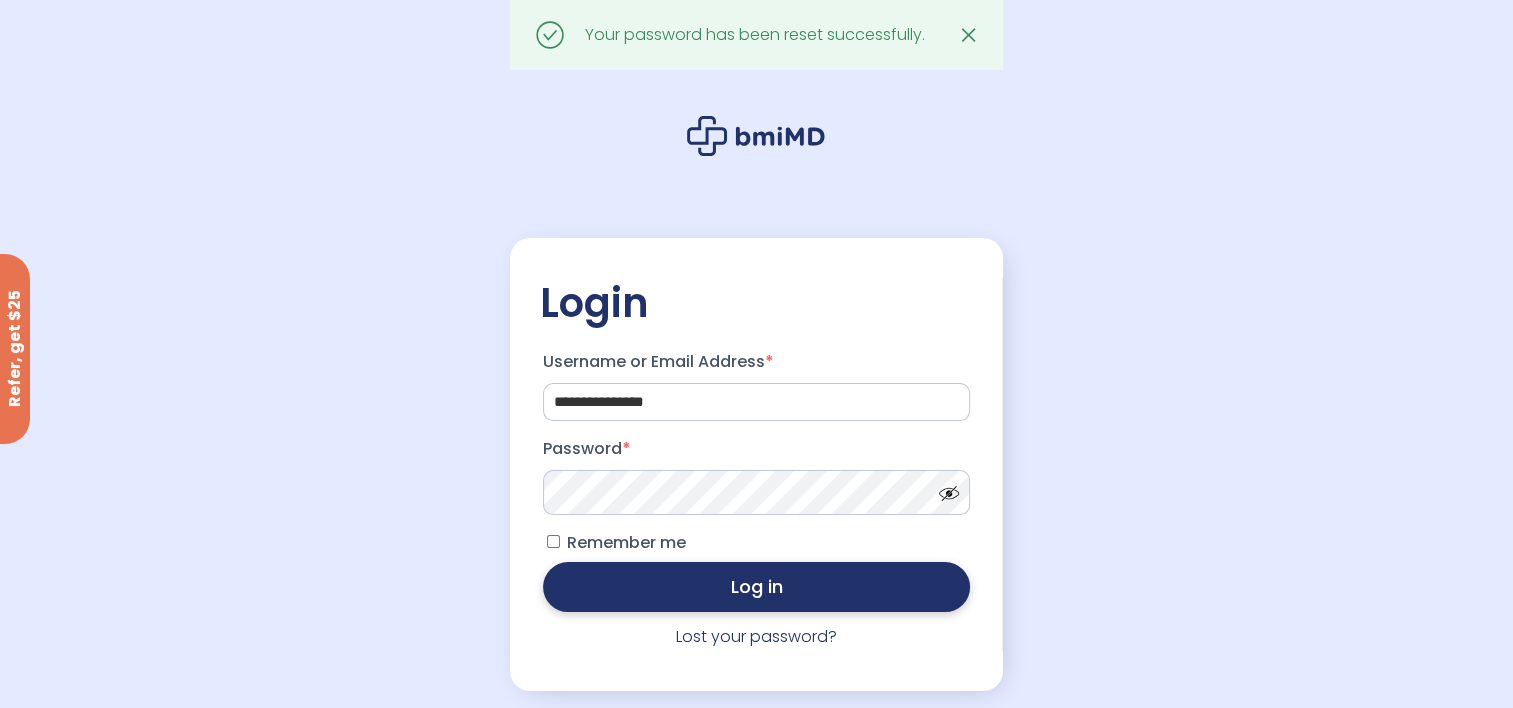click on "Log in" at bounding box center [756, 587] 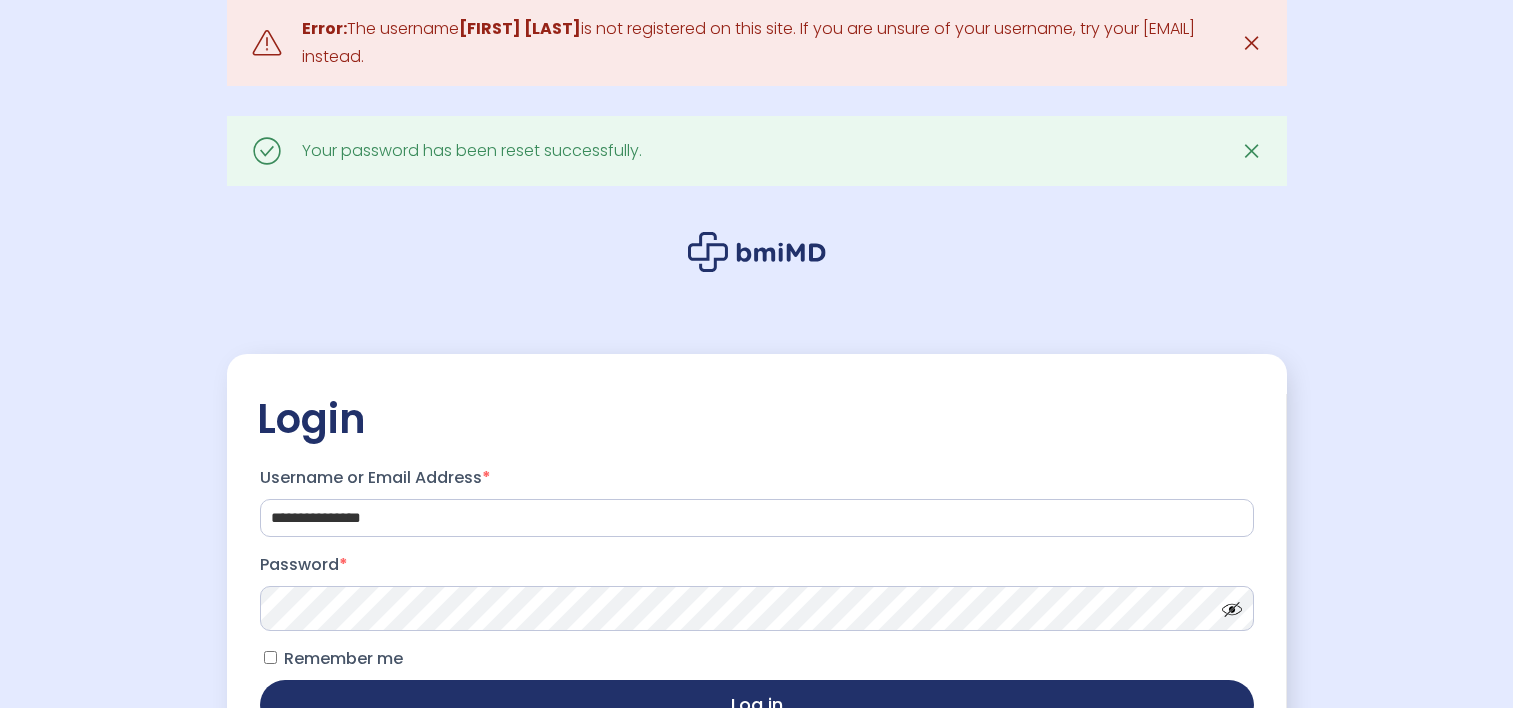 scroll, scrollTop: 0, scrollLeft: 0, axis: both 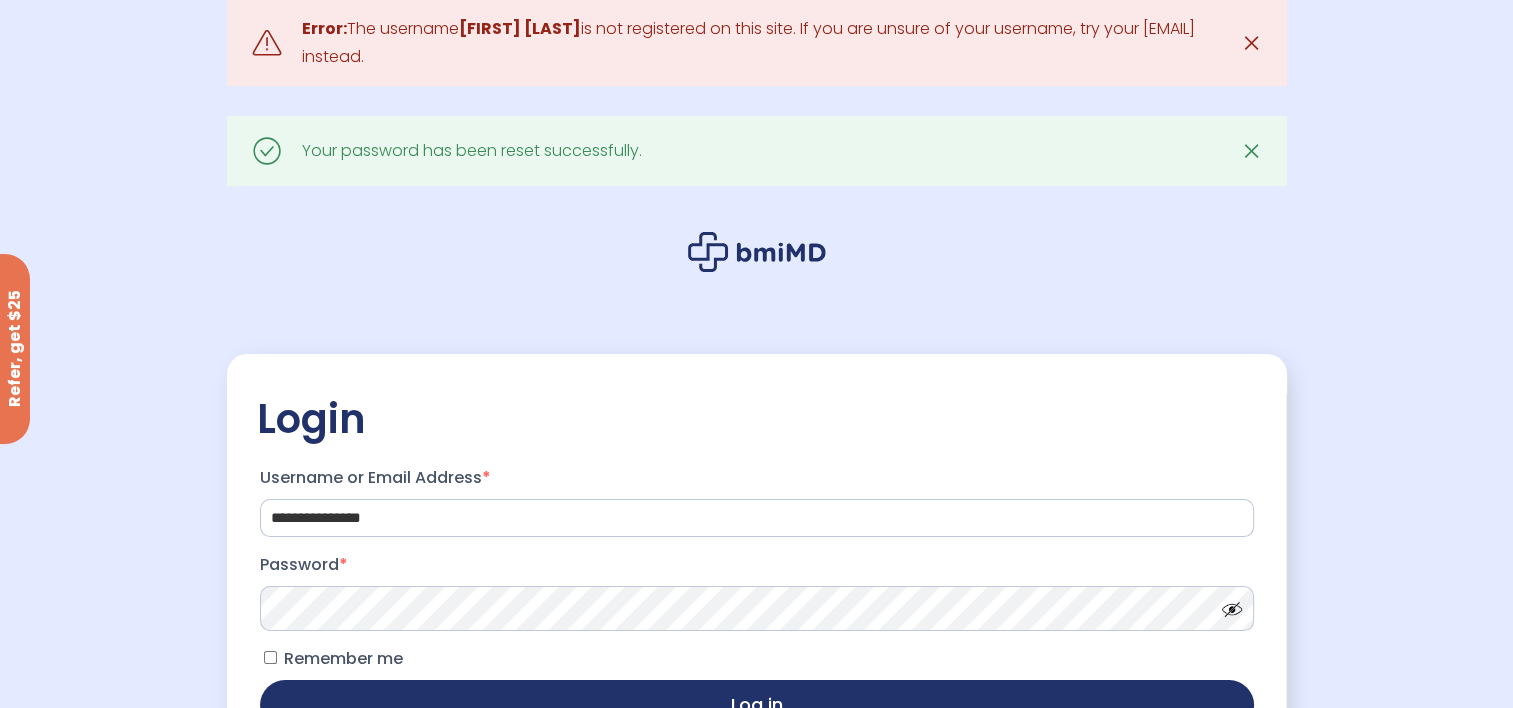 click at bounding box center (1227, 604) 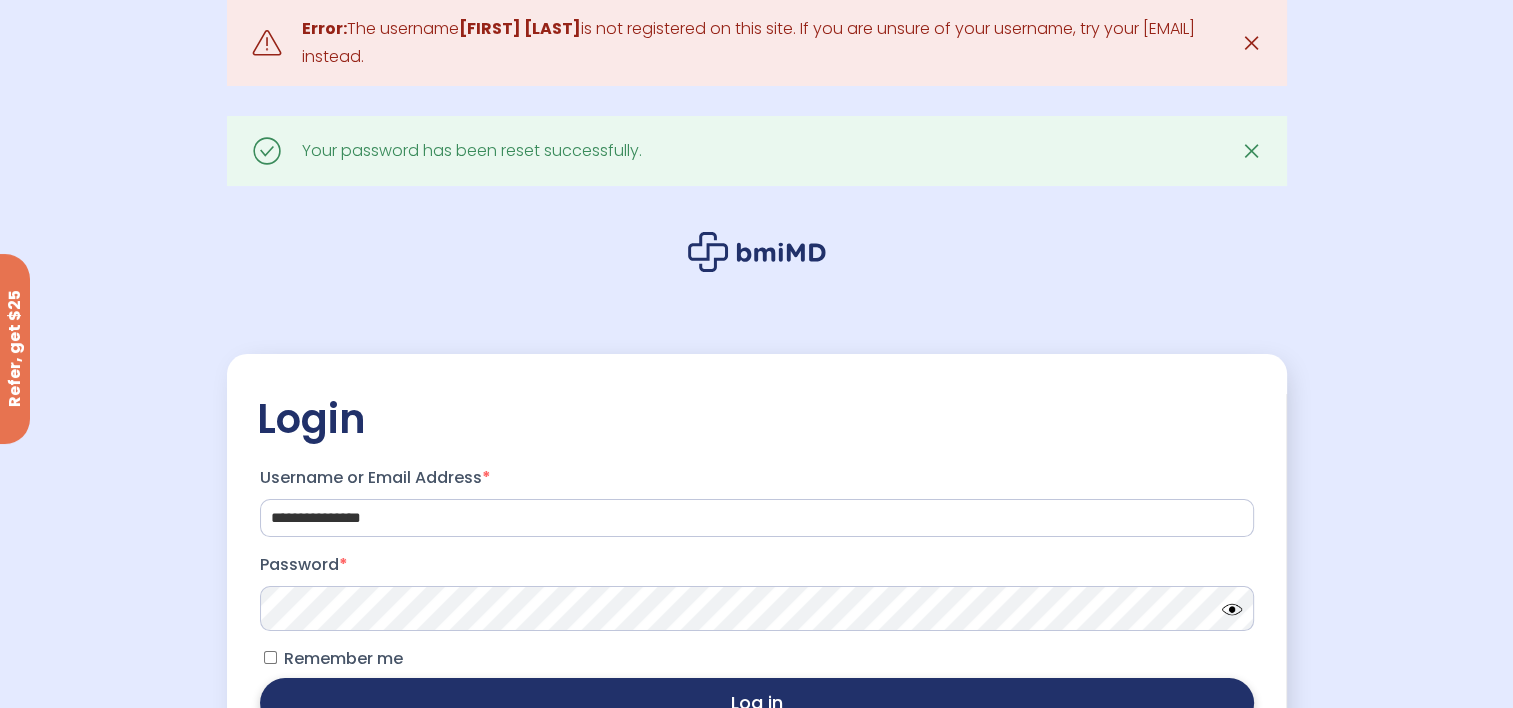 click on "Log in" at bounding box center [757, 703] 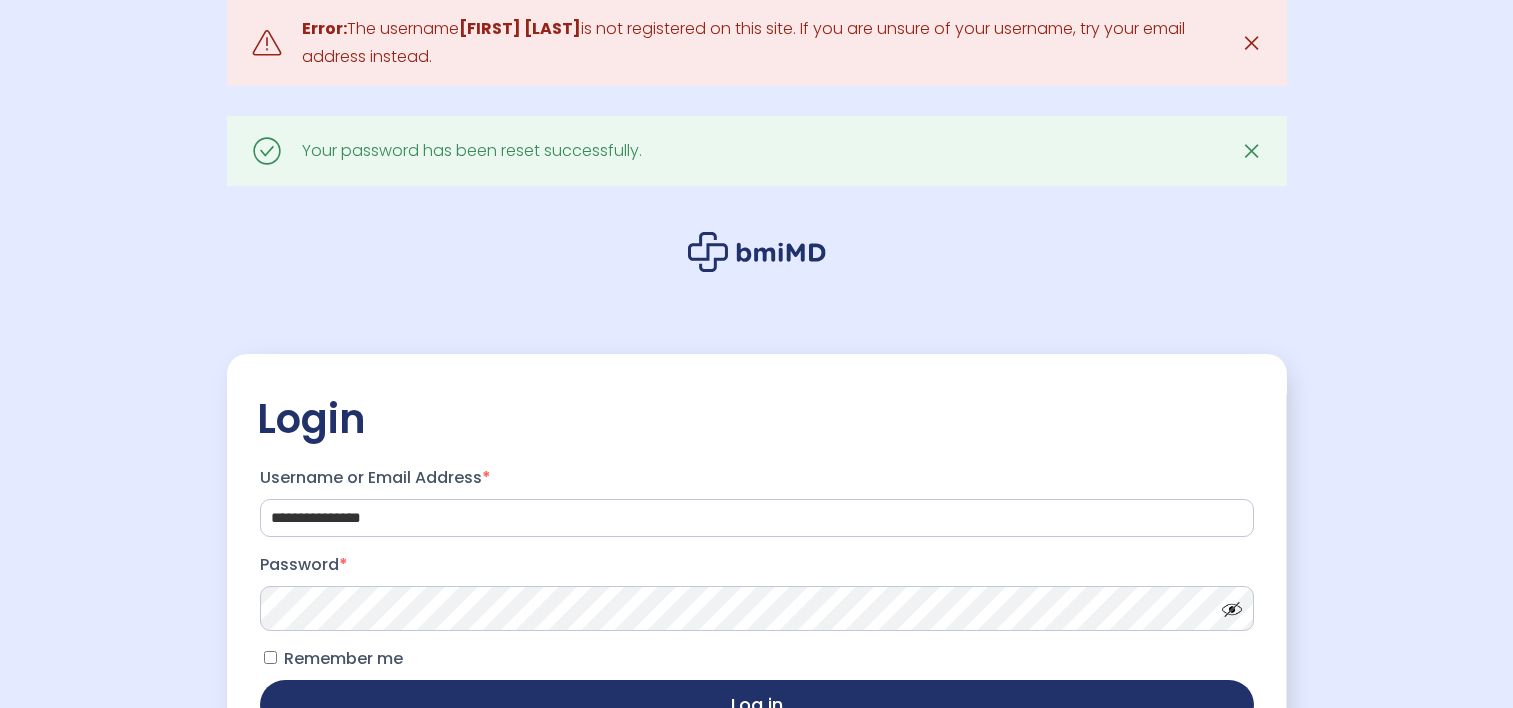 scroll, scrollTop: 0, scrollLeft: 0, axis: both 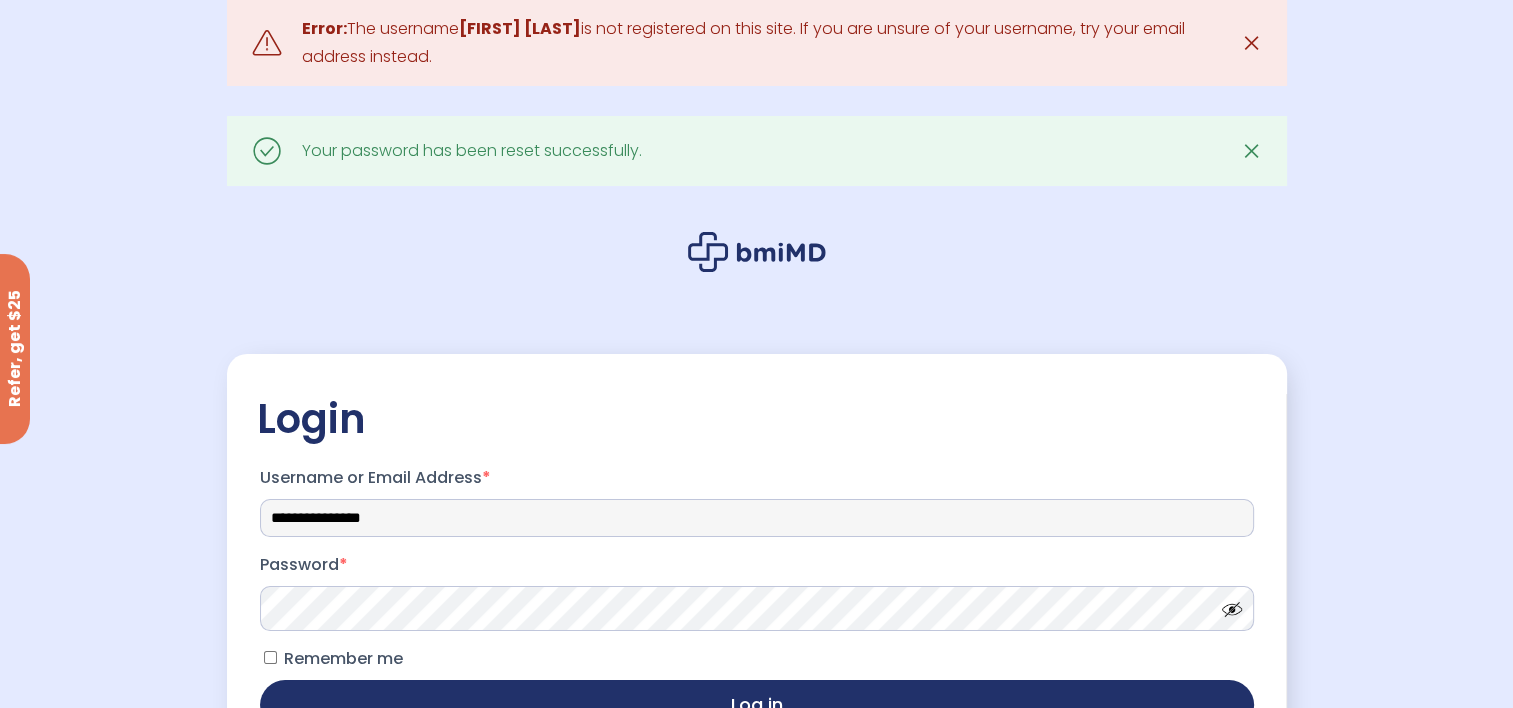 click on "**********" at bounding box center (757, 518) 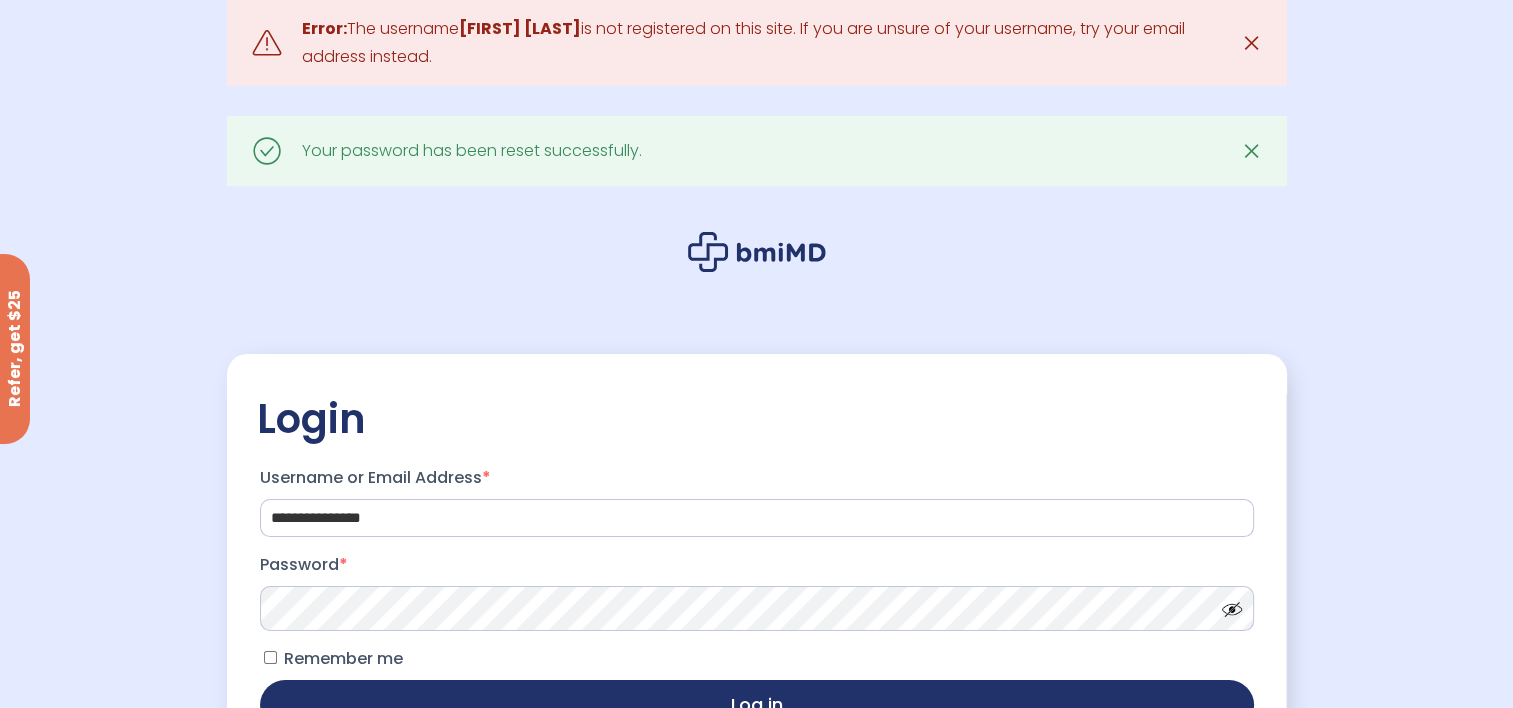 click on ".path{fill:none;stroke:#000;stroke-miterlimit:10;stroke-width:1.5px;}
Error:  The username  [FIRST] [LAST]  is not registered on this site. If you are unsure of your username, try your email address instead.
✕
.path{fill:none;stroke:#000;stroke-miterlimit:10;stroke-width:1.5px;}
Your password has been reset successfully.
✕
Login
Username or Email Address  *
[EMAIL]
Password  *
Remember me
*" at bounding box center (756, 462) 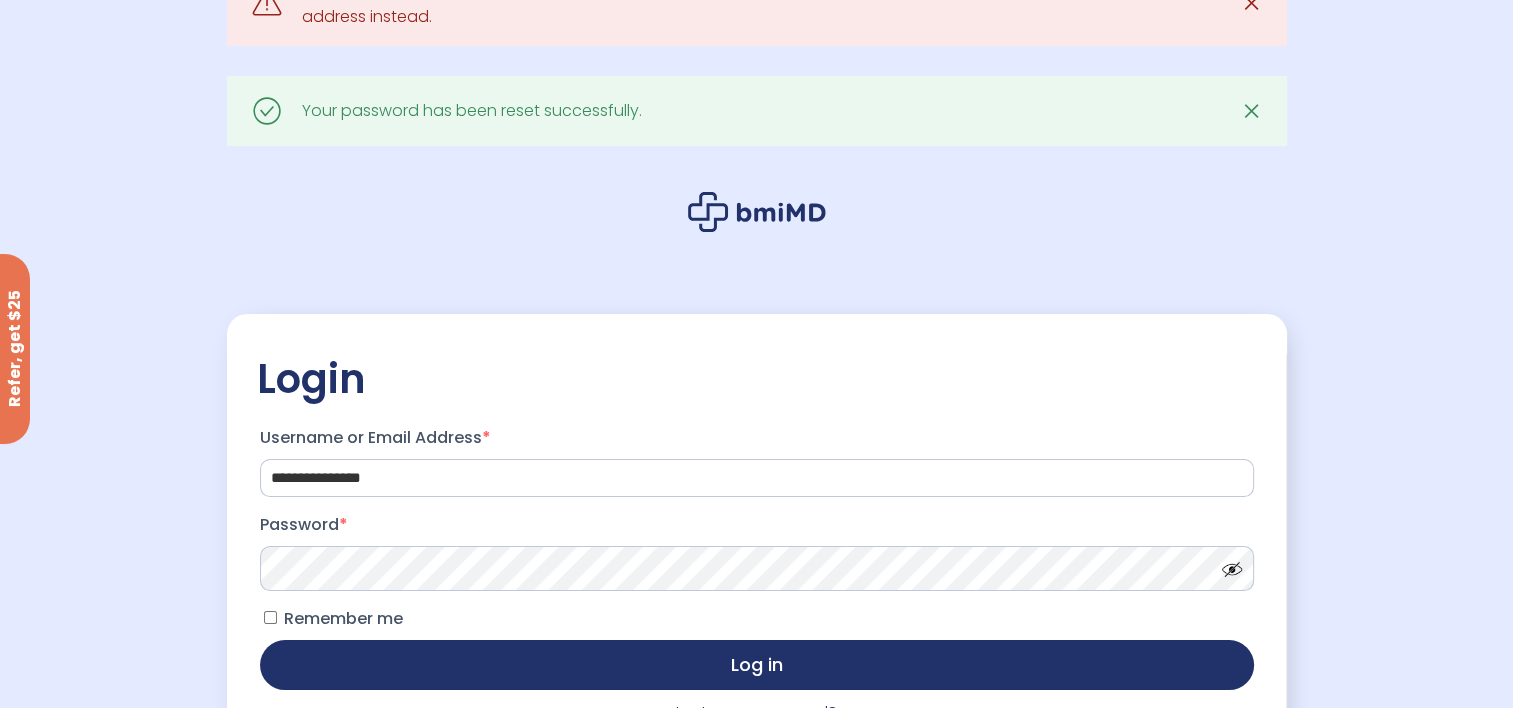 scroll, scrollTop: 200, scrollLeft: 0, axis: vertical 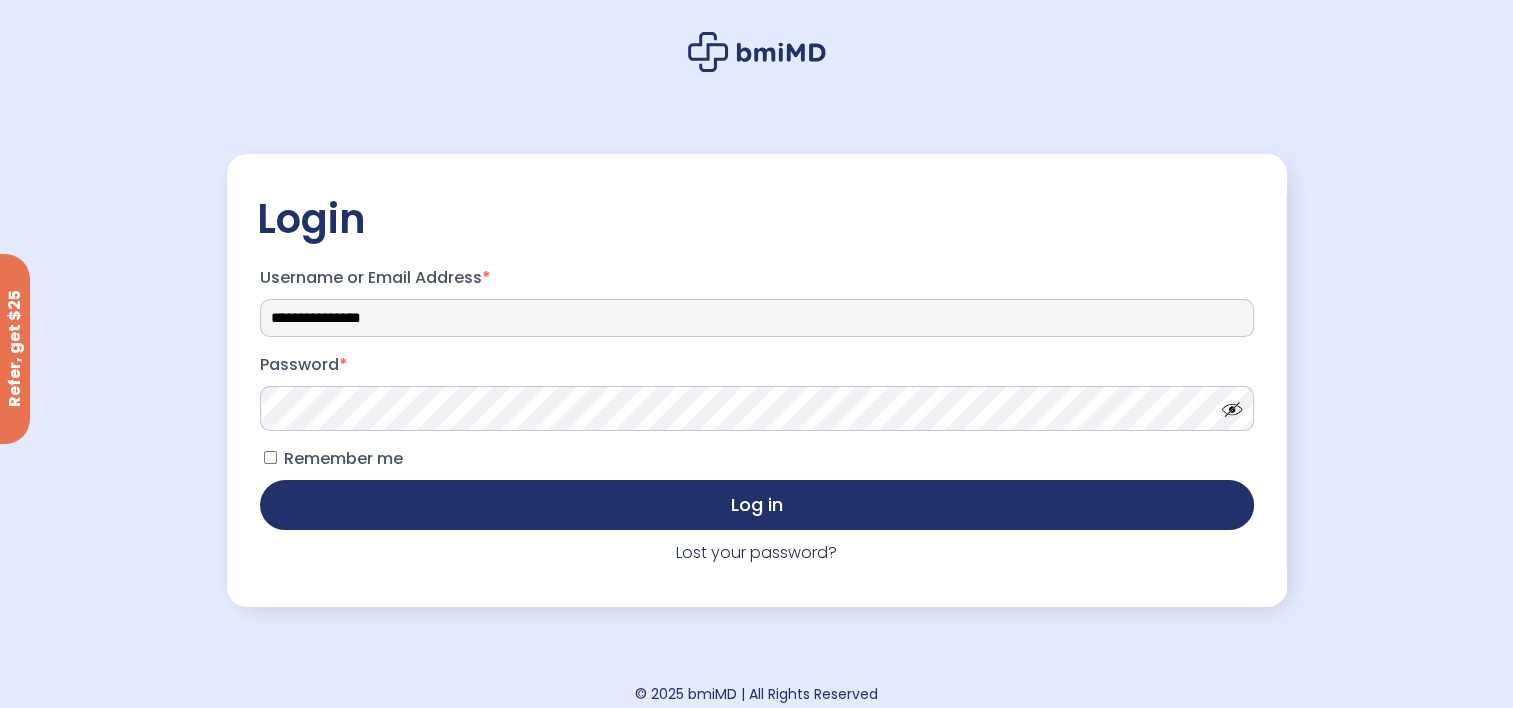 click on "**********" at bounding box center (757, 318) 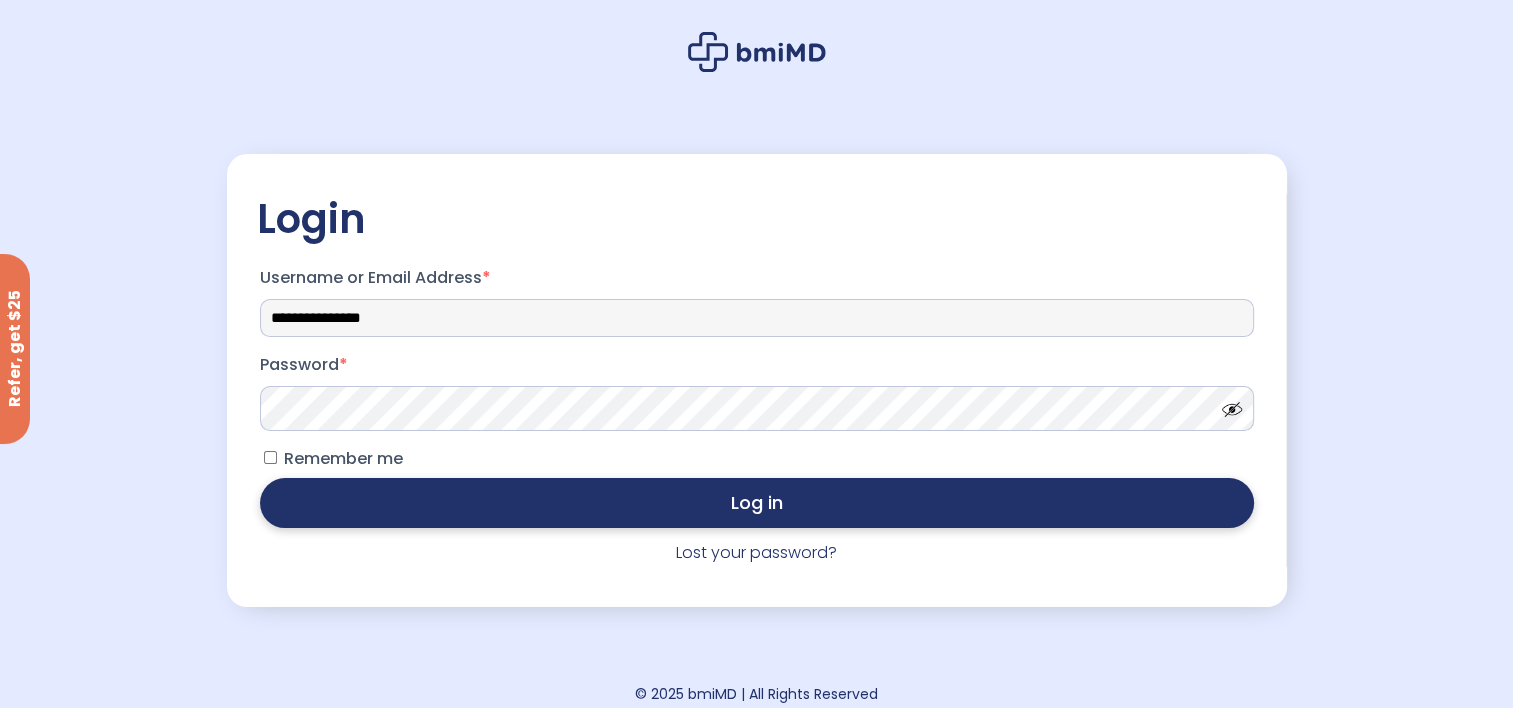 type on "**********" 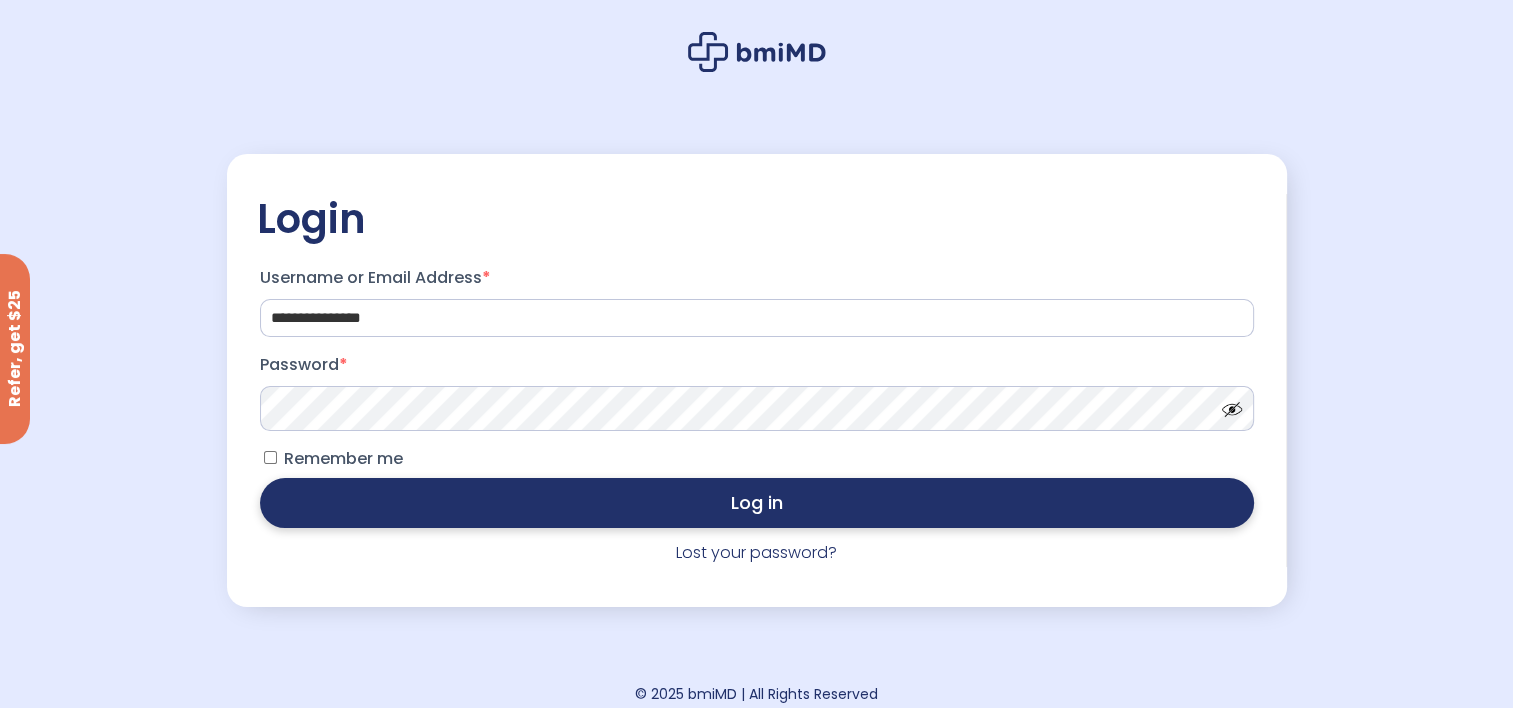 click on "Log in" at bounding box center (757, 503) 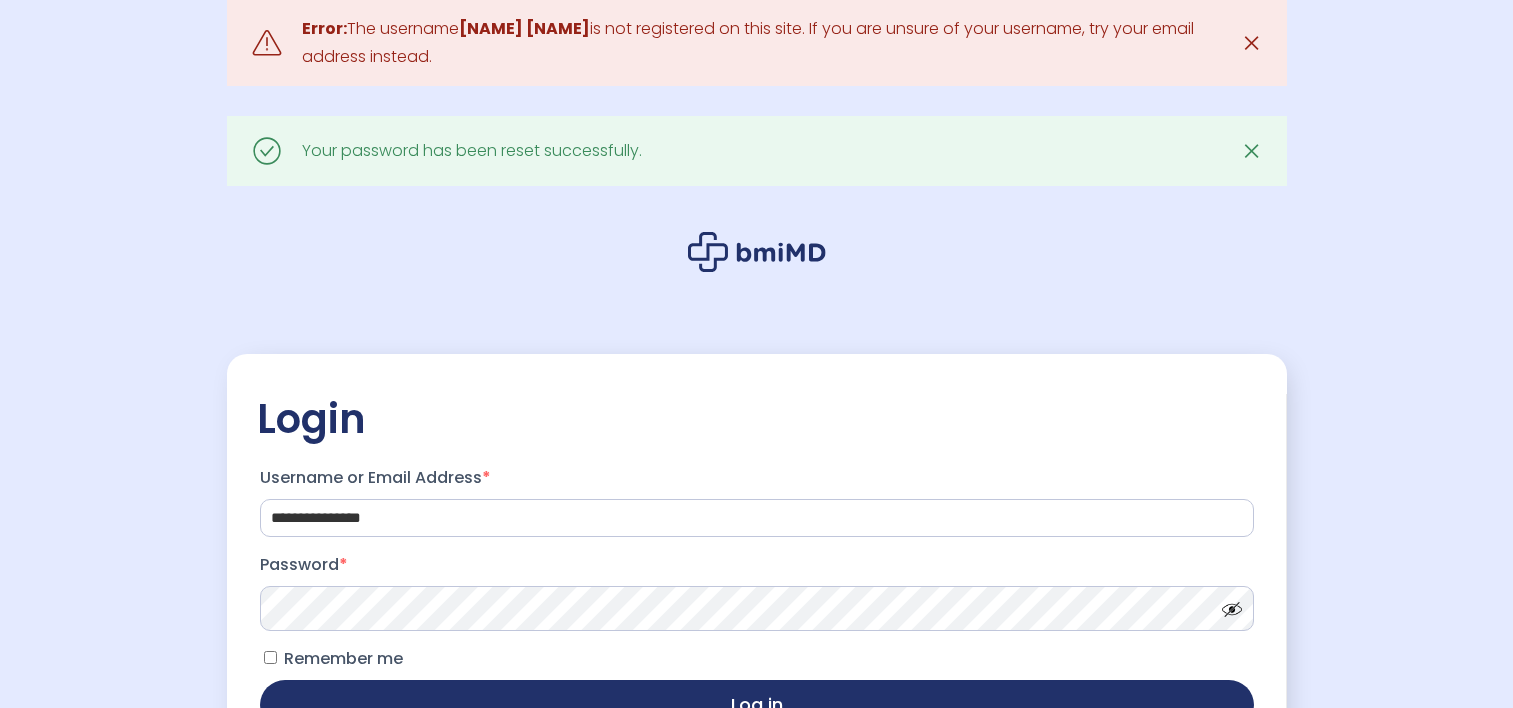 scroll, scrollTop: 0, scrollLeft: 0, axis: both 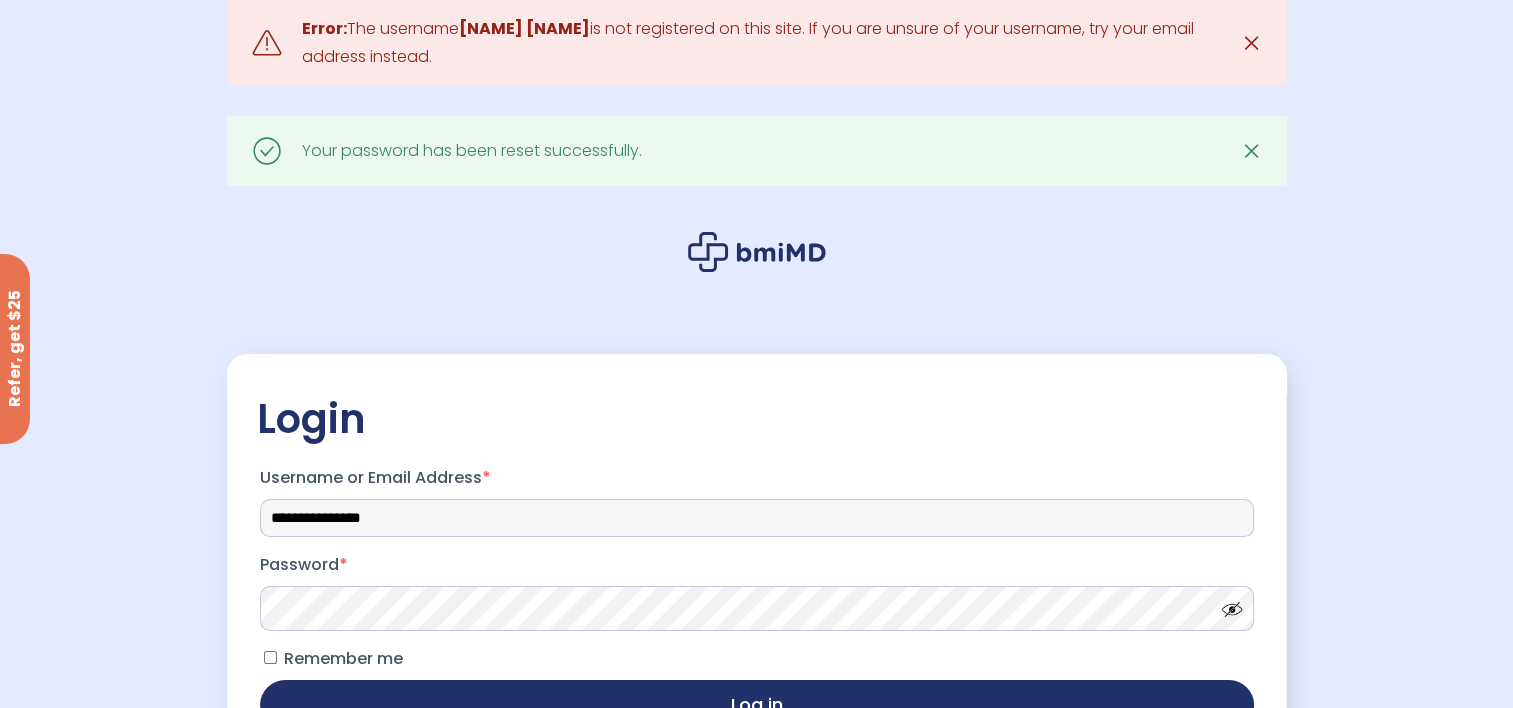 click on "**********" at bounding box center [757, 518] 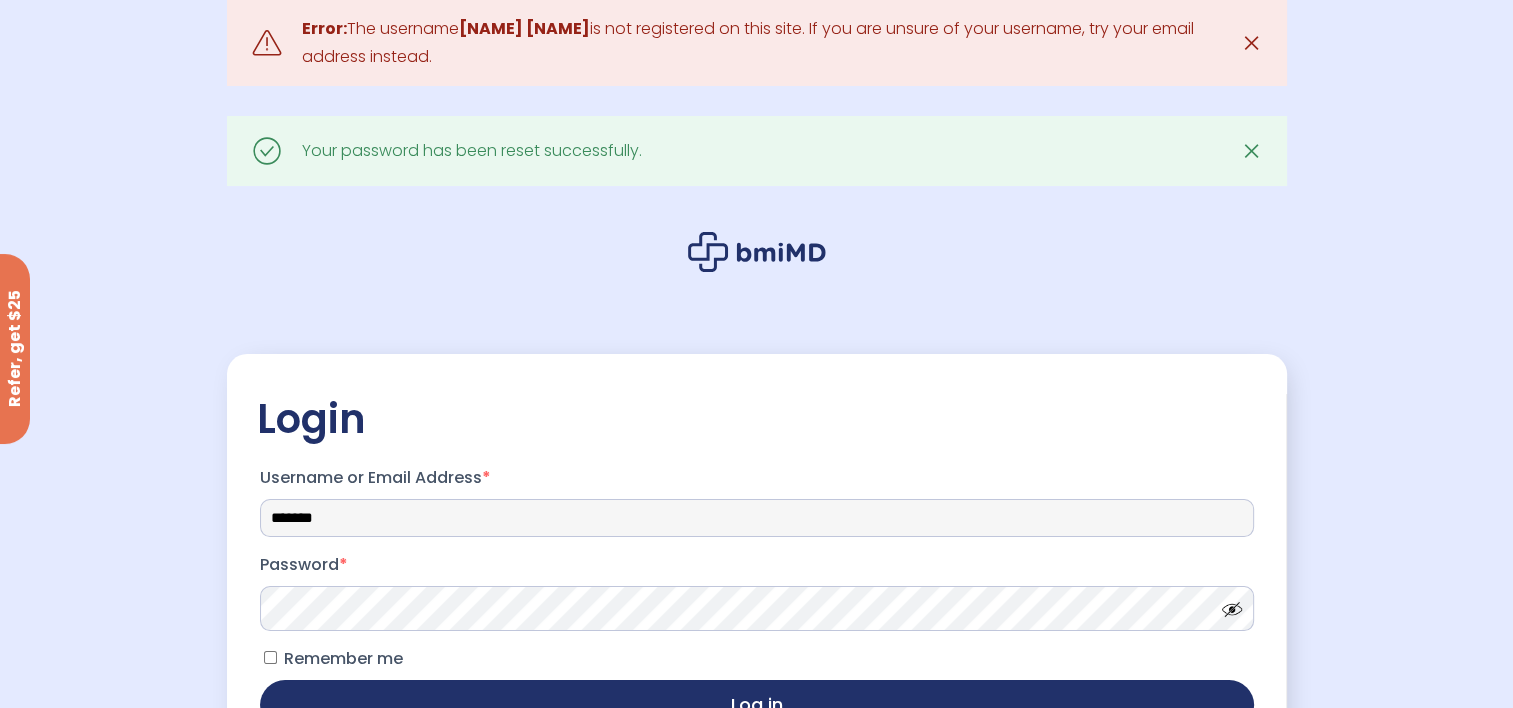 type on "**********" 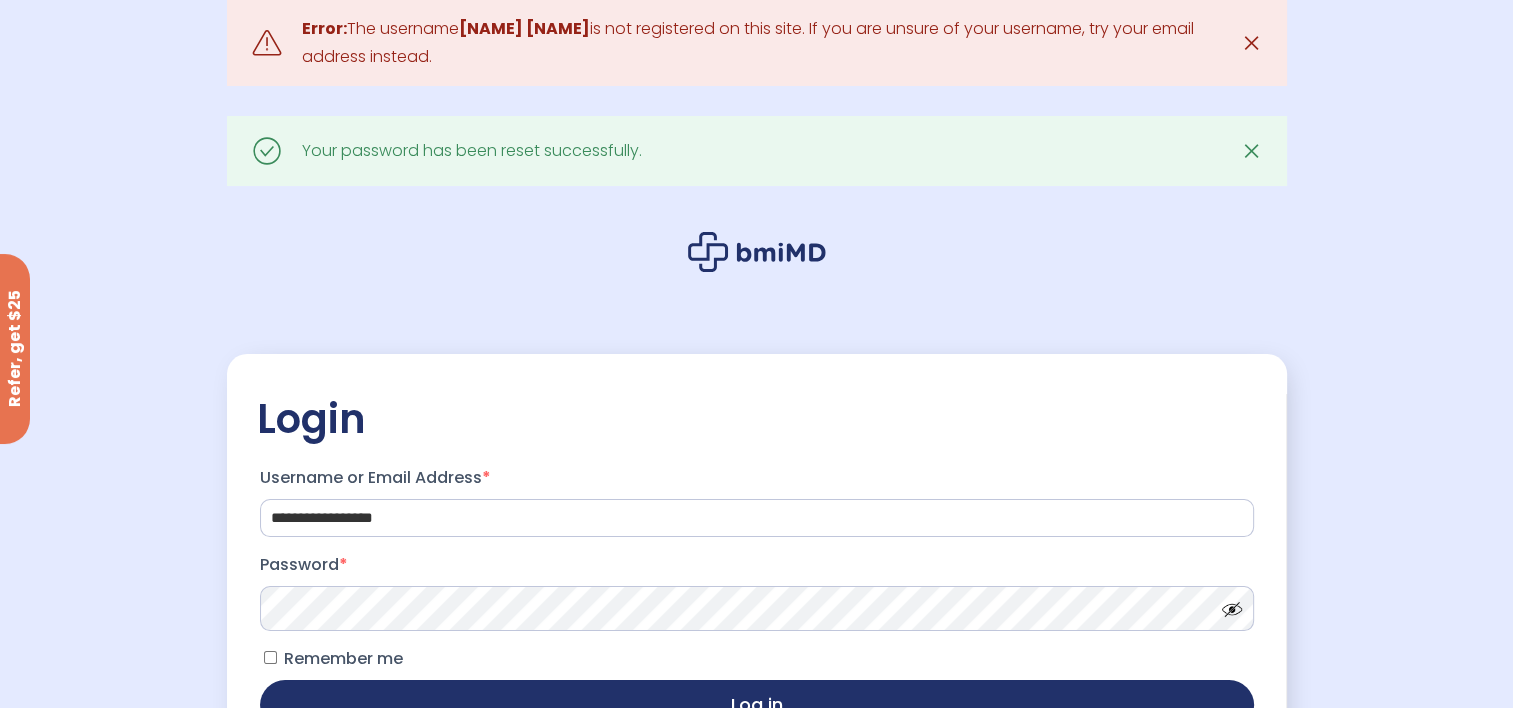 click at bounding box center (1227, 604) 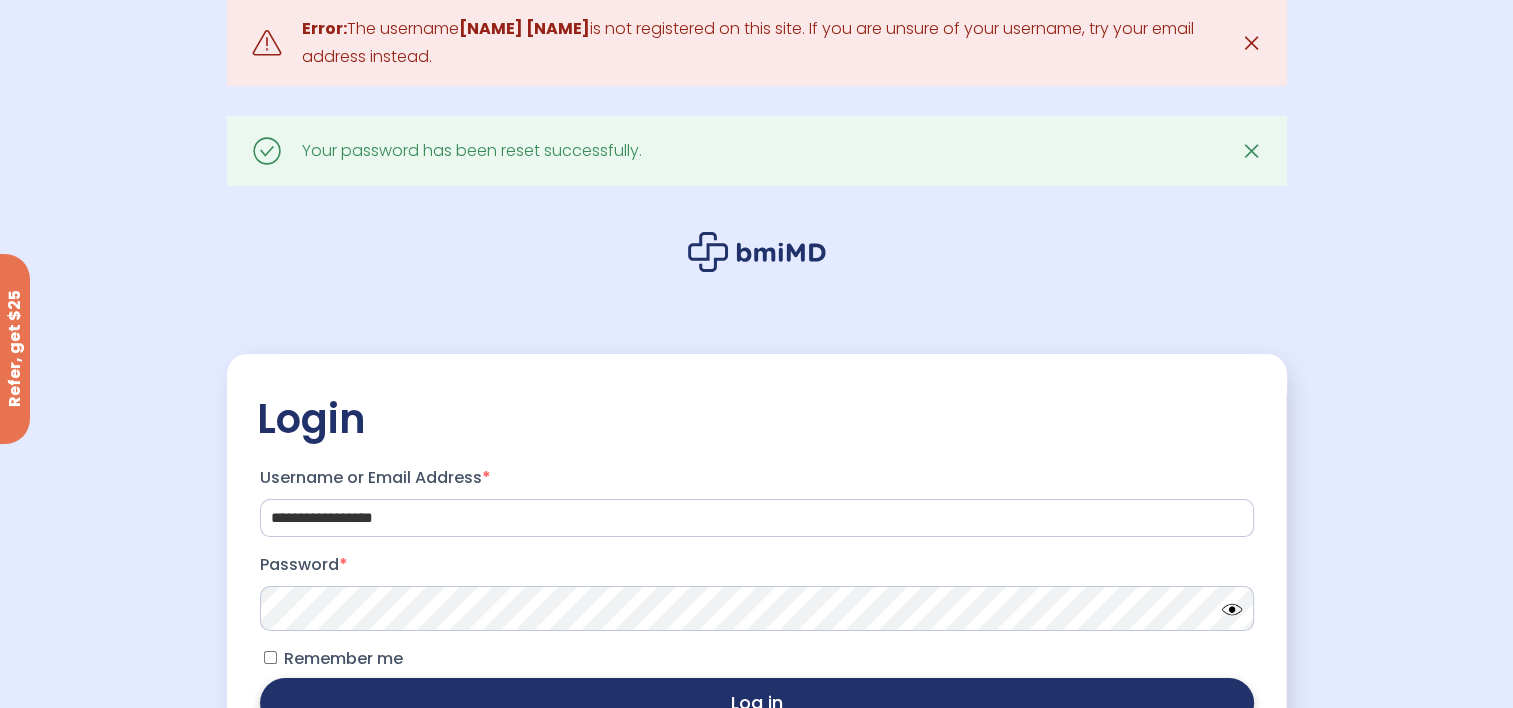 click on "Log in" at bounding box center [757, 703] 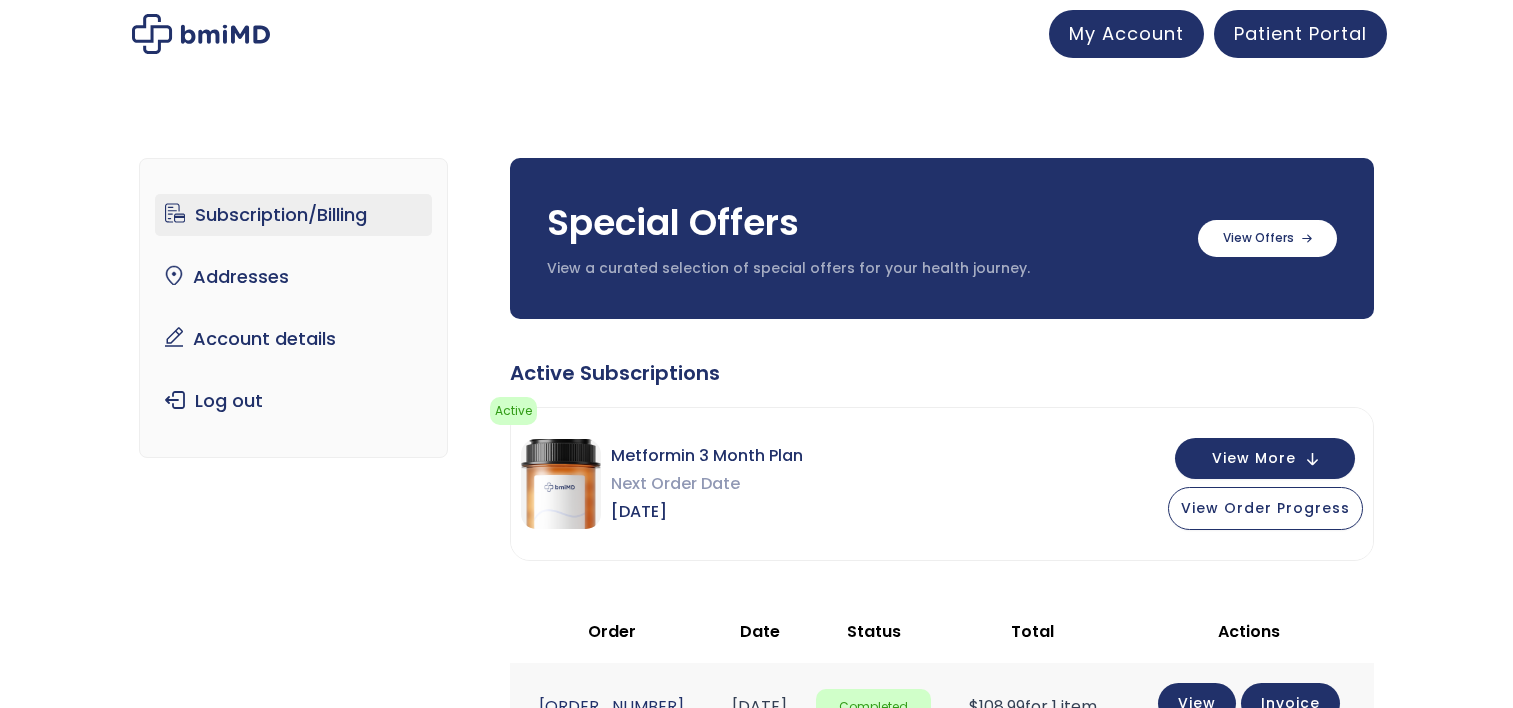scroll, scrollTop: 0, scrollLeft: 0, axis: both 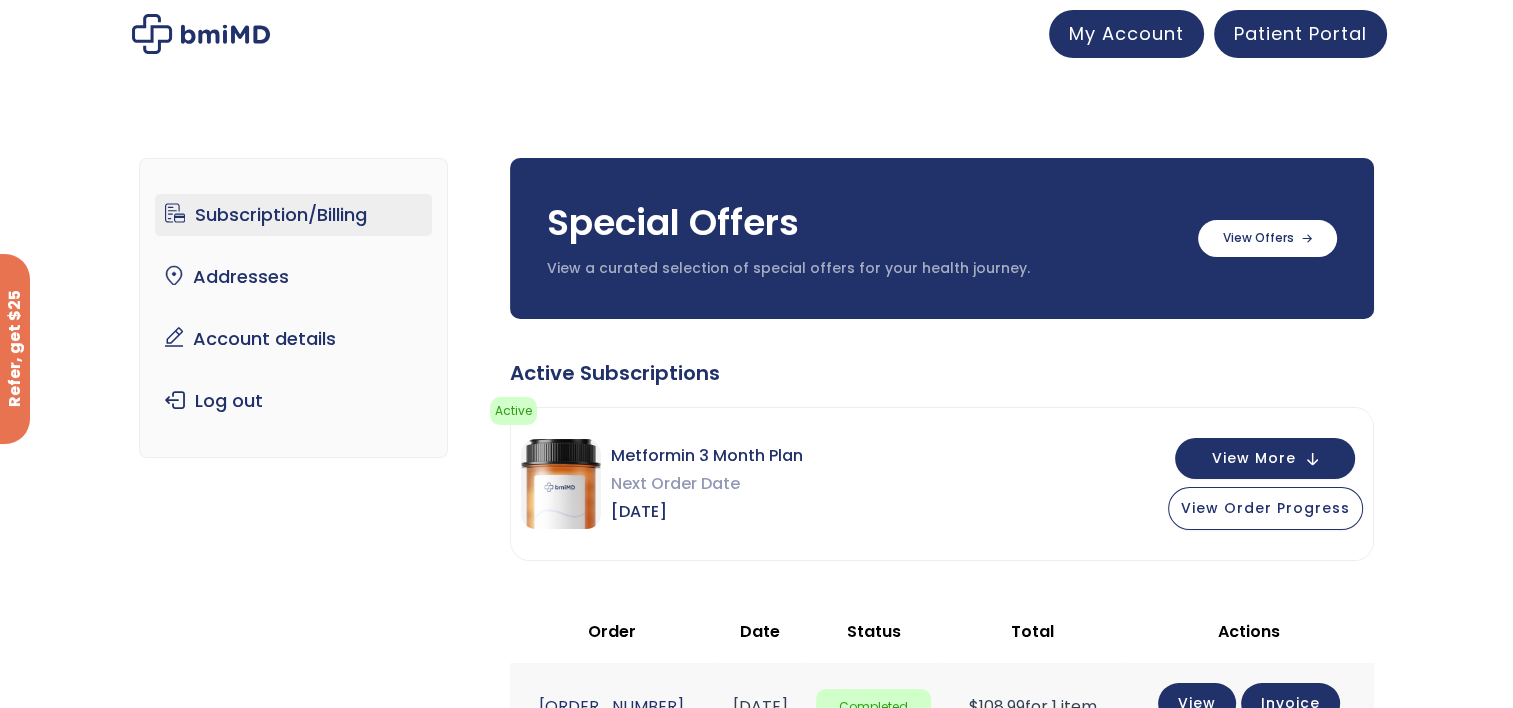 click on "JOIN 50k+ MEMBERS IN REACHING THEIR WEIGHT LOSS GOALS .path{fill:none;stroke:#333;stroke-miterlimit:10;stroke-width:1.5px;}
My Account
Testimonials
Semaglutide Weight Loss
My Account
Patient Portal
✕ My Account
Testimonials
Semaglutide Weight Loss
My account Home   My account
Subscription/Billing
bmiRewards
Addresses
Account details
Submit a Review
Log out
Subscription/Billing
Special Offers
View a curated selection of special offers for your health journey.
Sermorelin 3 month supply $133/month + FREE SHIPPING" at bounding box center (756, 845) 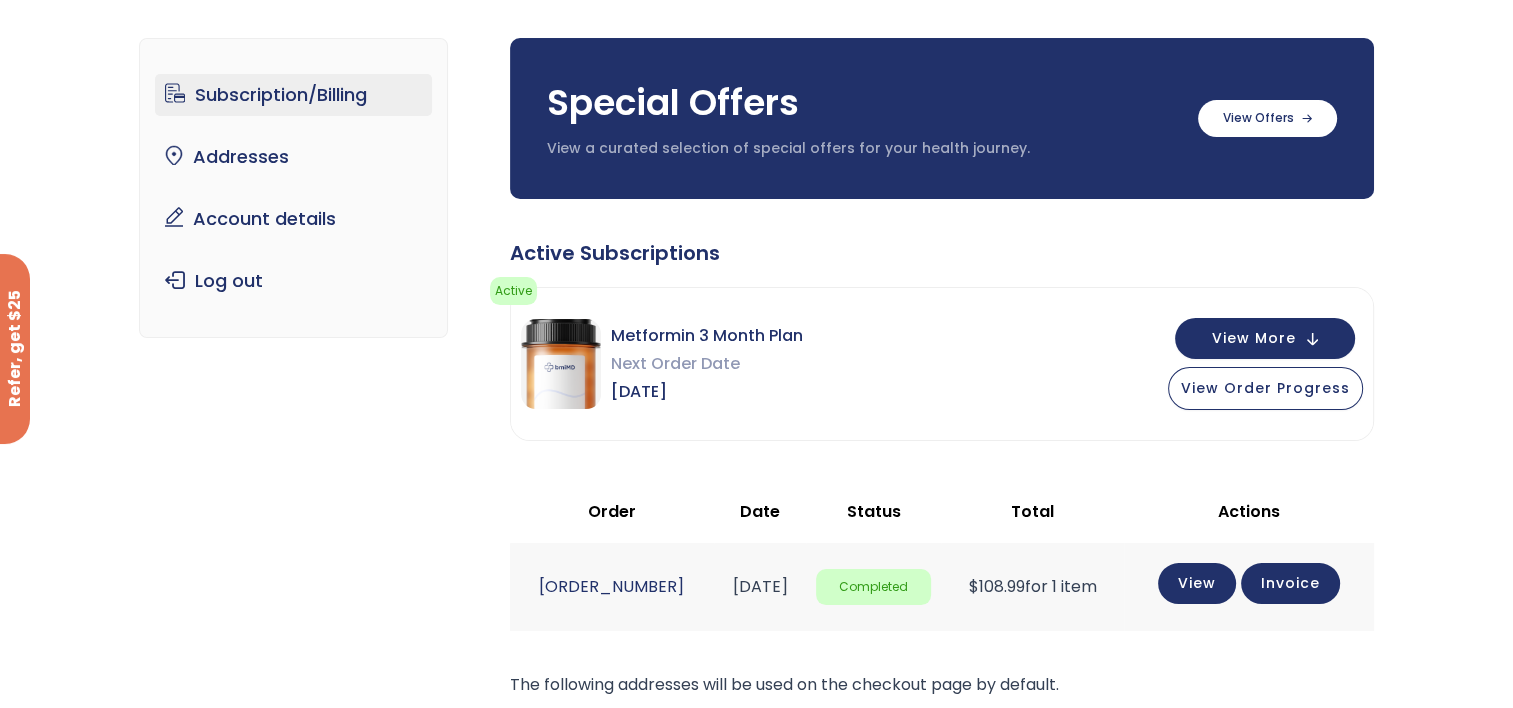 scroll, scrollTop: 160, scrollLeft: 0, axis: vertical 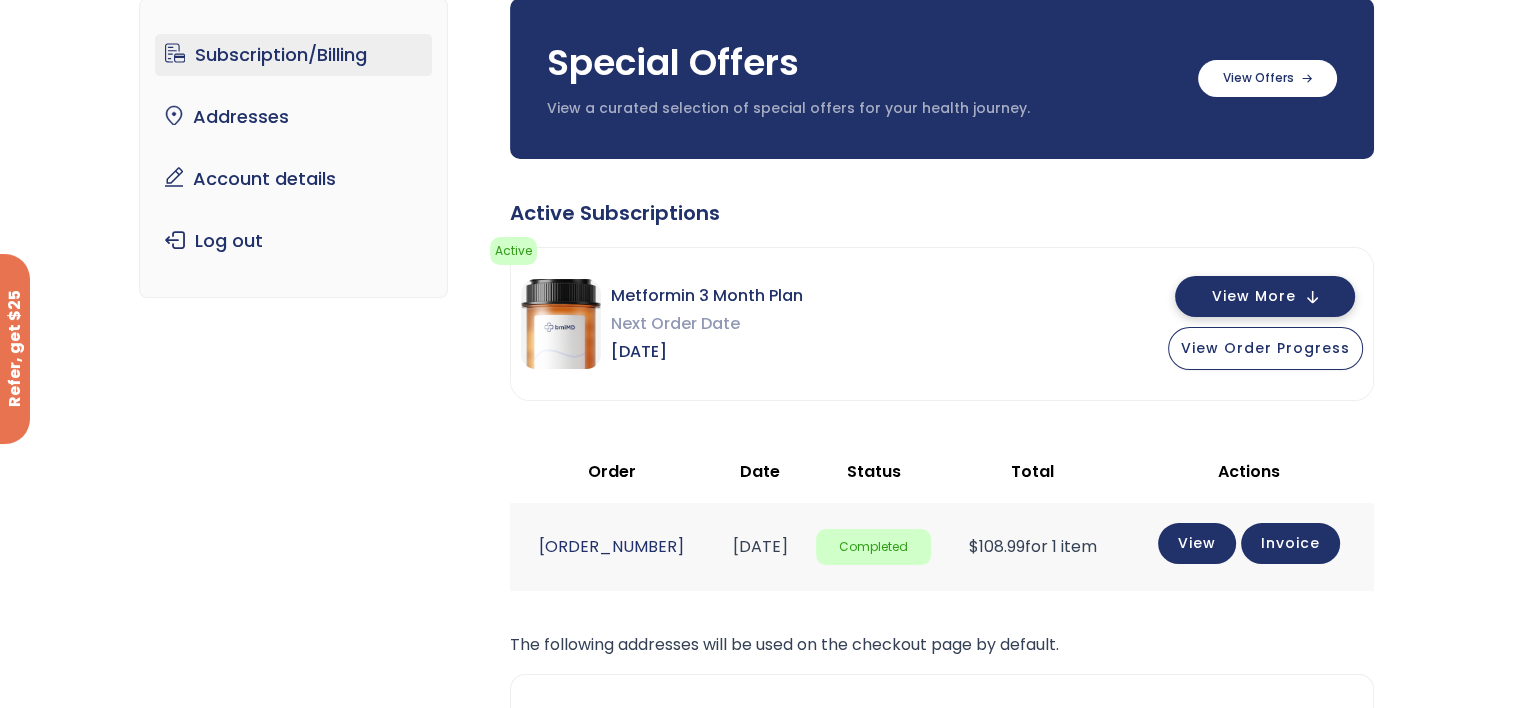 click on "View More" at bounding box center [1265, 296] 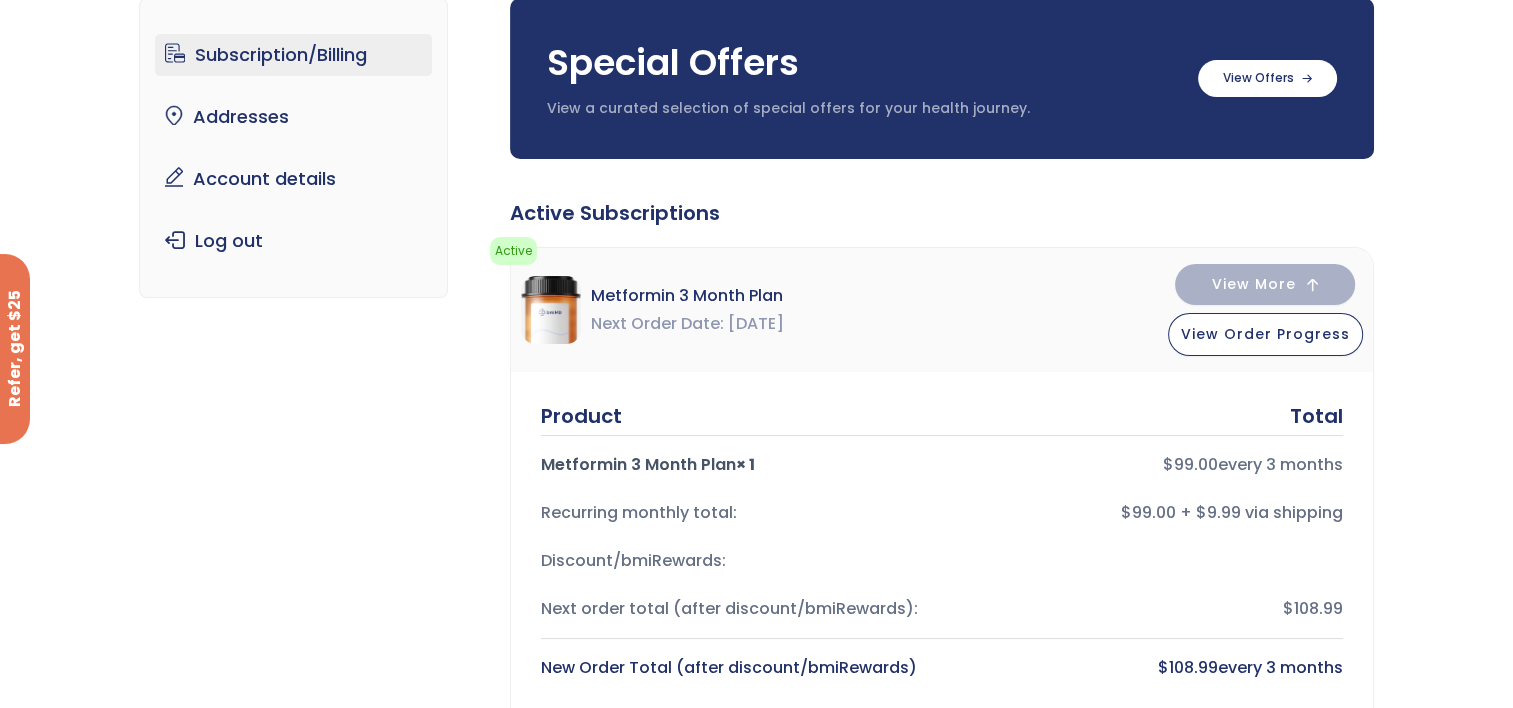 click on "Subscription/Billing
bmiRewards
Addresses
Account details
Submit a Review
Log out
Subscription/Billing
Special Offers
View a curated selection of special offers for your health journey.
Sermorelin 3 month supply $133/month + FREE SHIPPING" at bounding box center (756, 837) 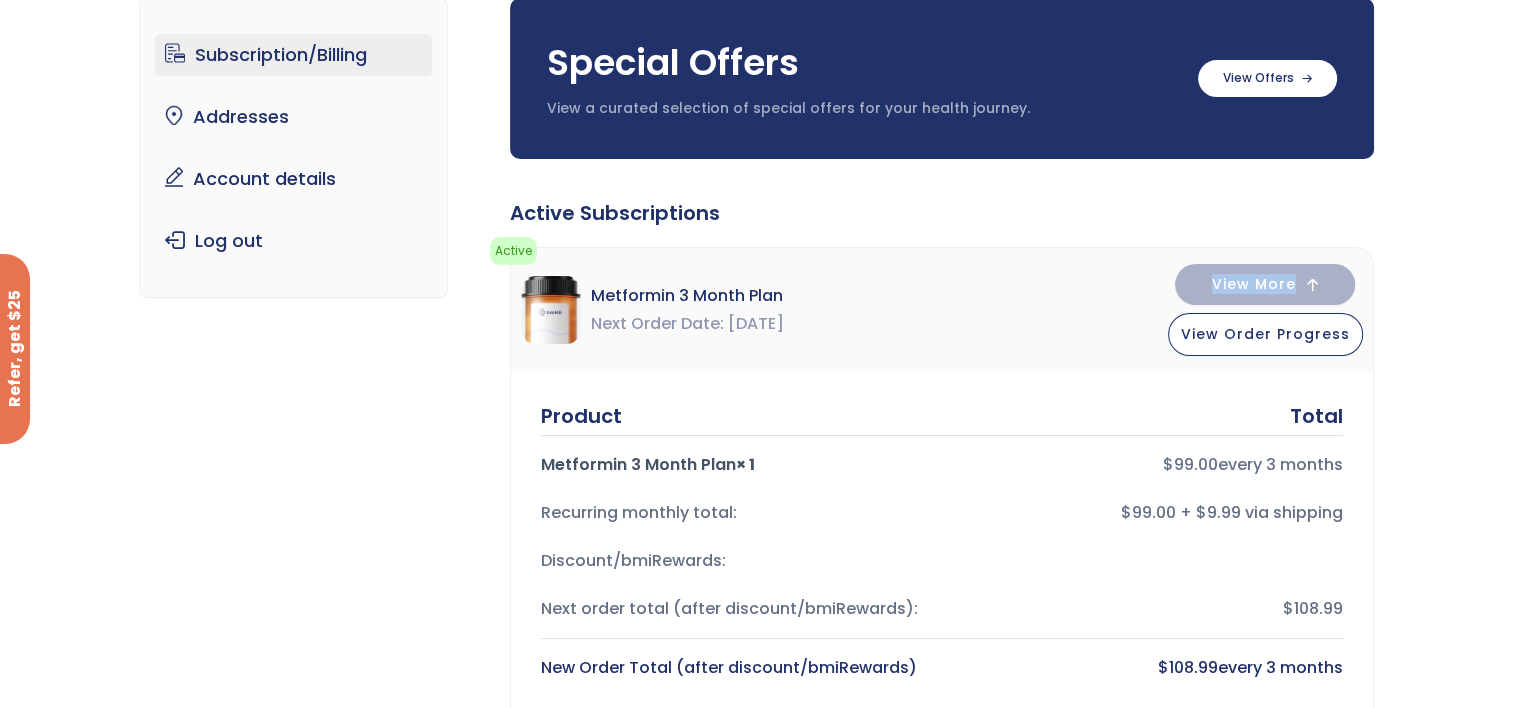 click on "Subscription/Billing
bmiRewards
Addresses
Account details
Submit a Review
Log out
Subscription/Billing
Special Offers
View a curated selection of special offers for your health journey.
Sermorelin 3 month supply $133/month + FREE SHIPPING" at bounding box center [756, 837] 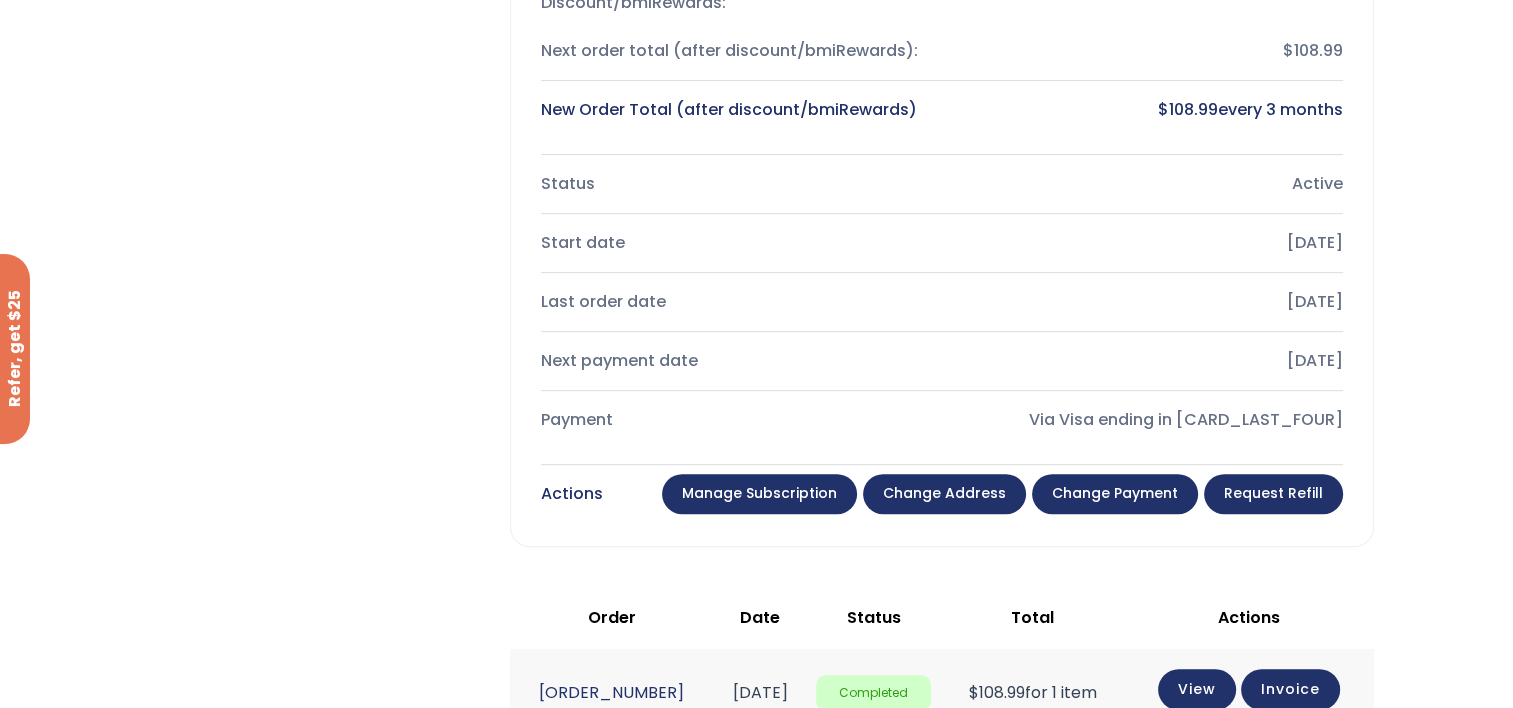 scroll, scrollTop: 720, scrollLeft: 0, axis: vertical 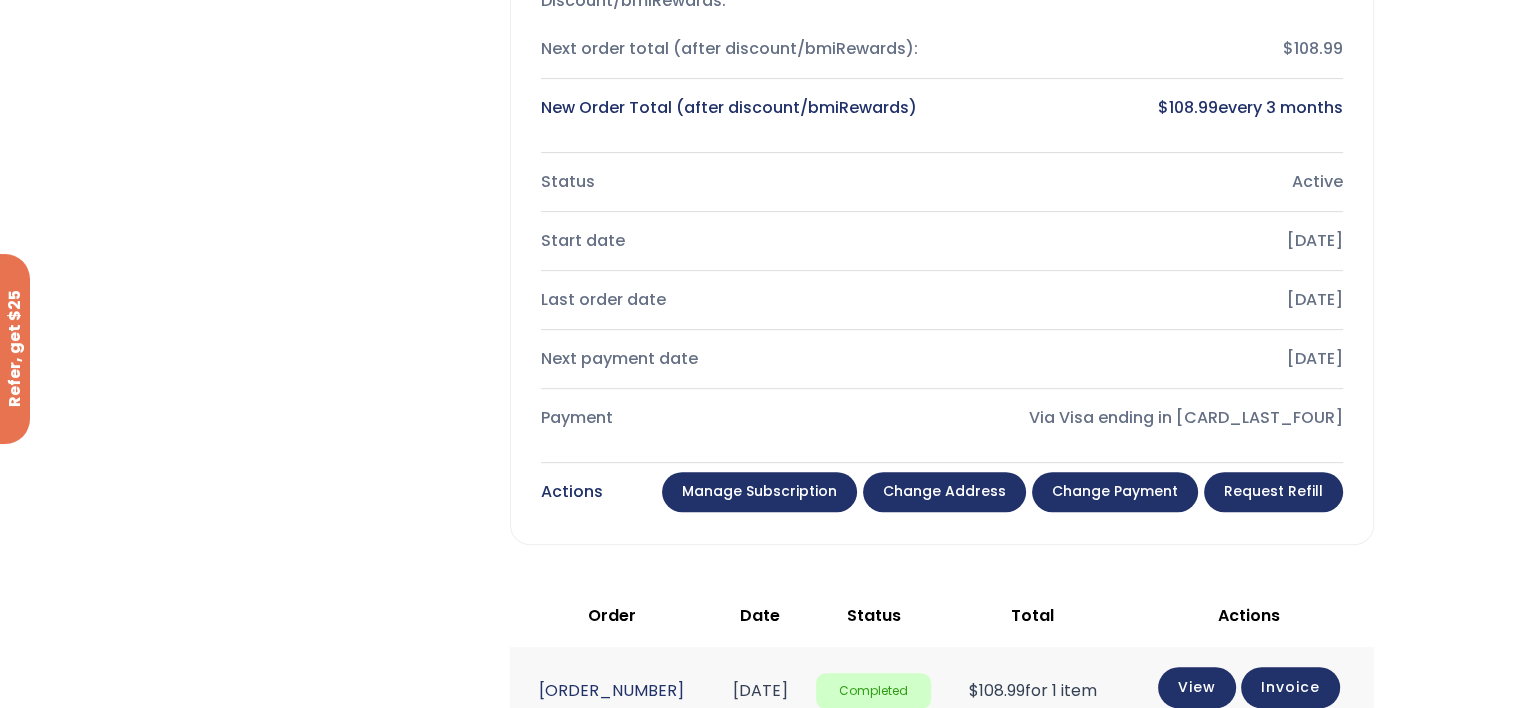 click on "Manage Subscription" at bounding box center [759, 492] 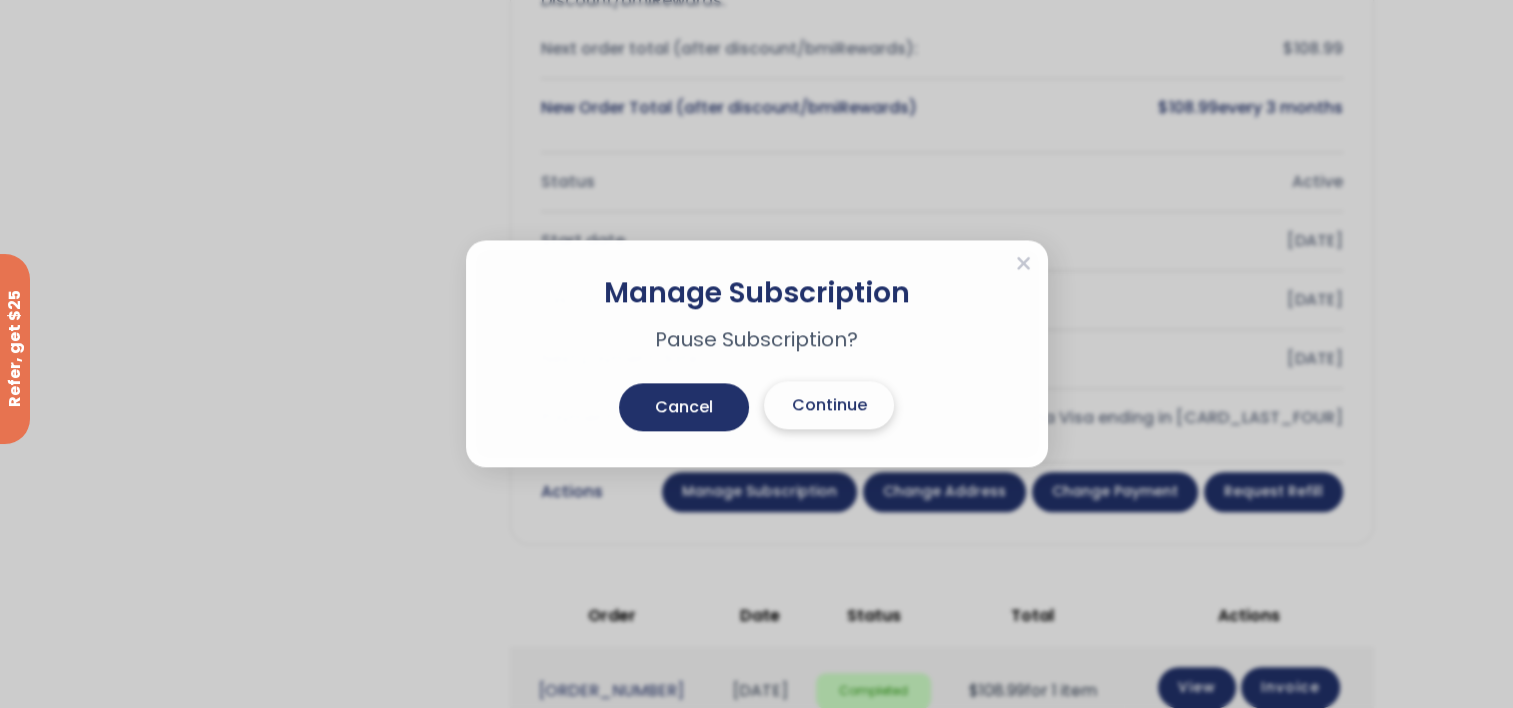 click on "Continue" at bounding box center [829, 405] 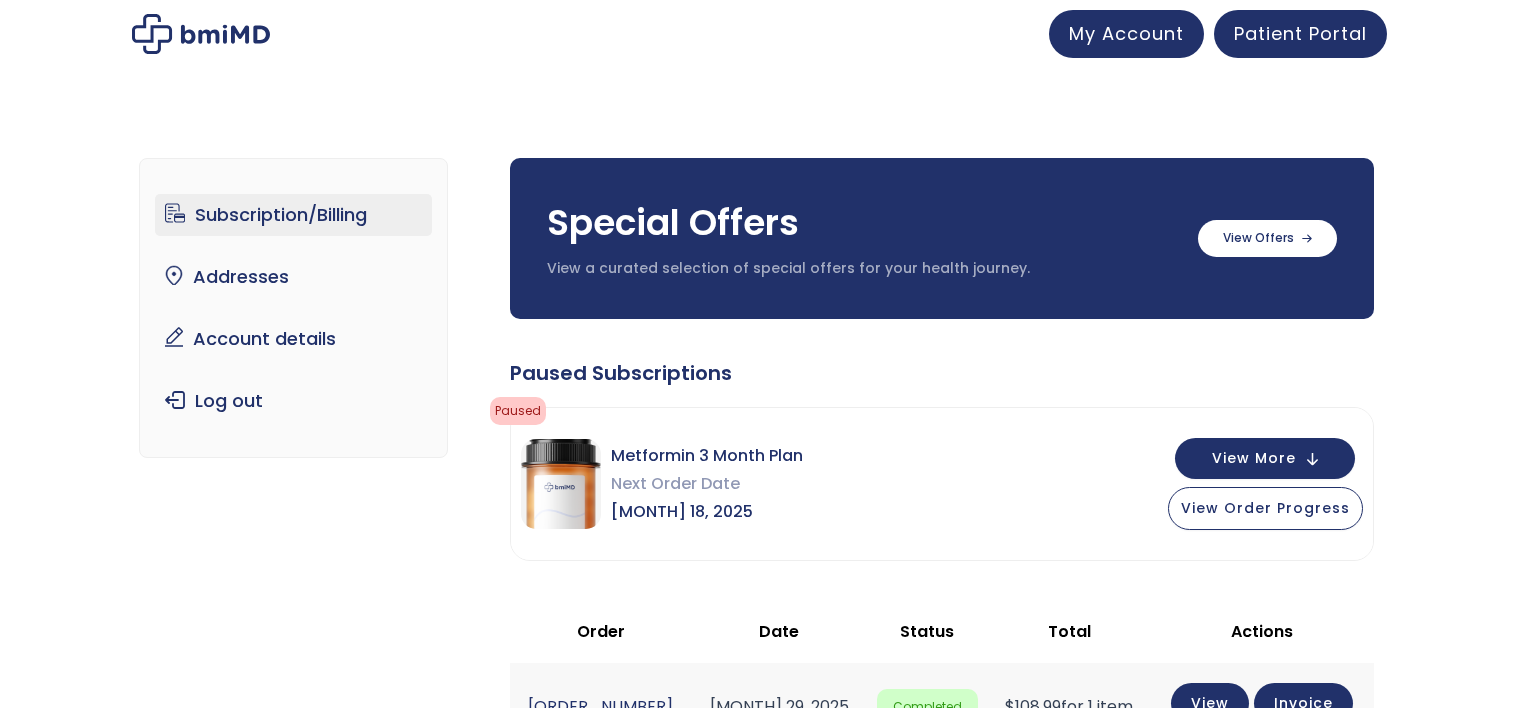 scroll, scrollTop: 0, scrollLeft: 0, axis: both 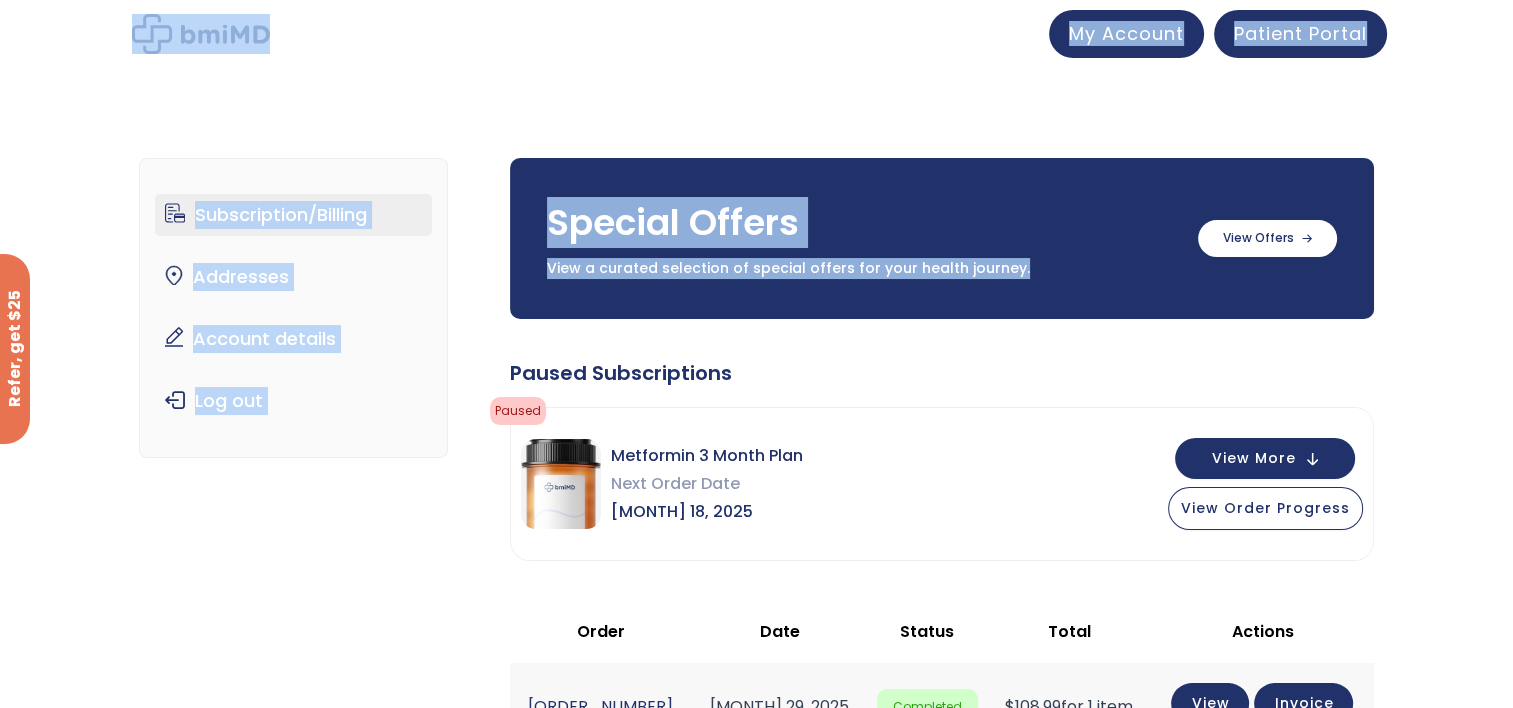 drag, startPoint x: 0, startPoint y: 0, endPoint x: 1437, endPoint y: 177, distance: 1447.8597 